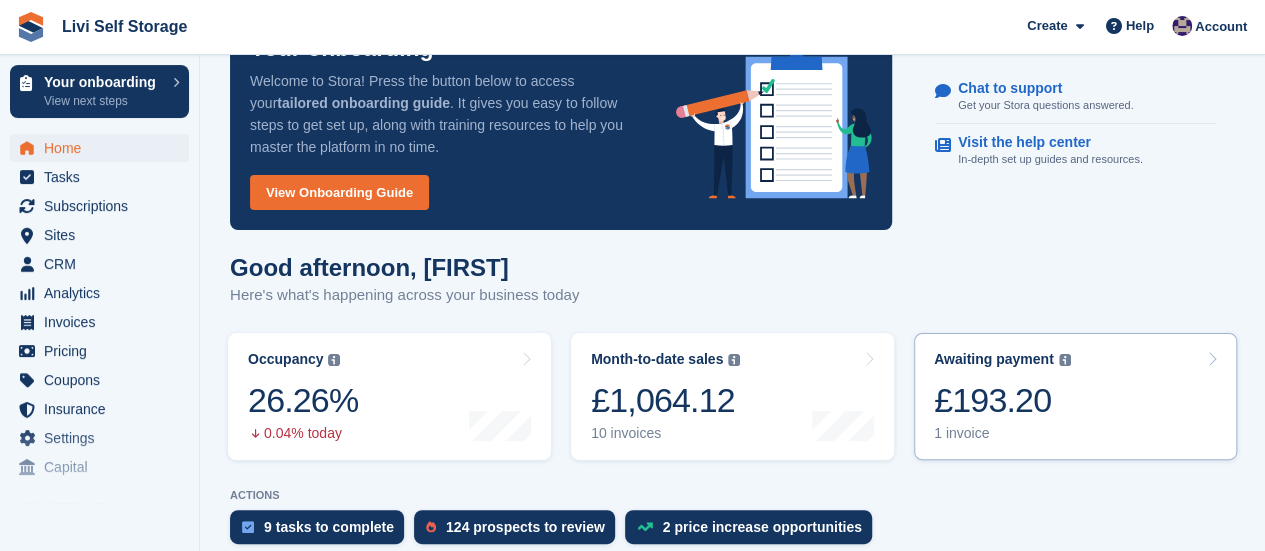 scroll, scrollTop: 100, scrollLeft: 0, axis: vertical 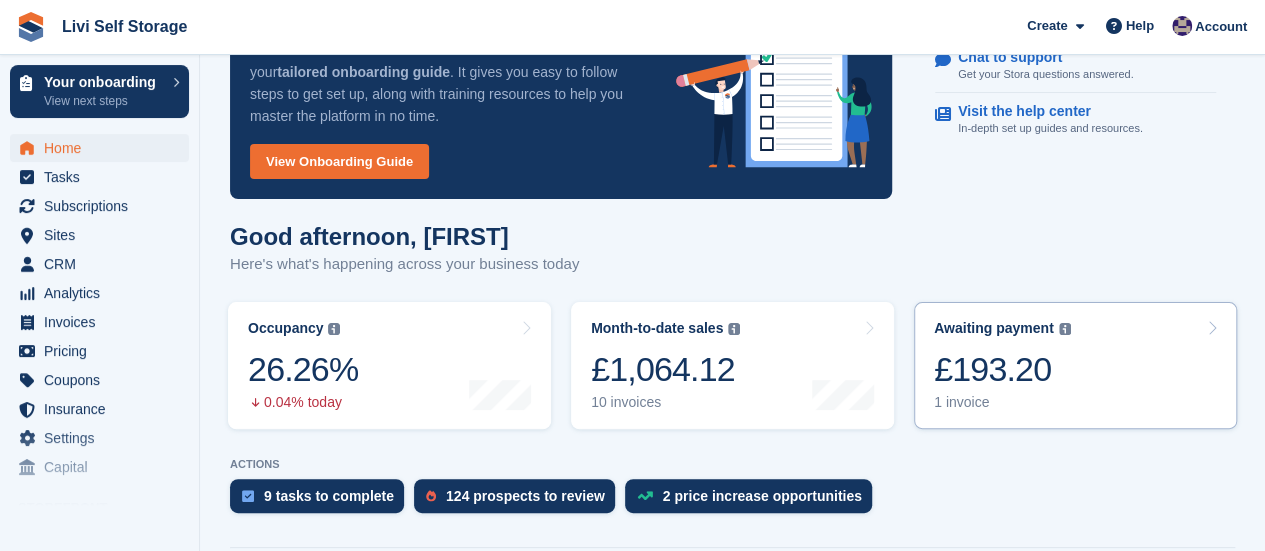 click on "1 invoice" at bounding box center [1002, 402] 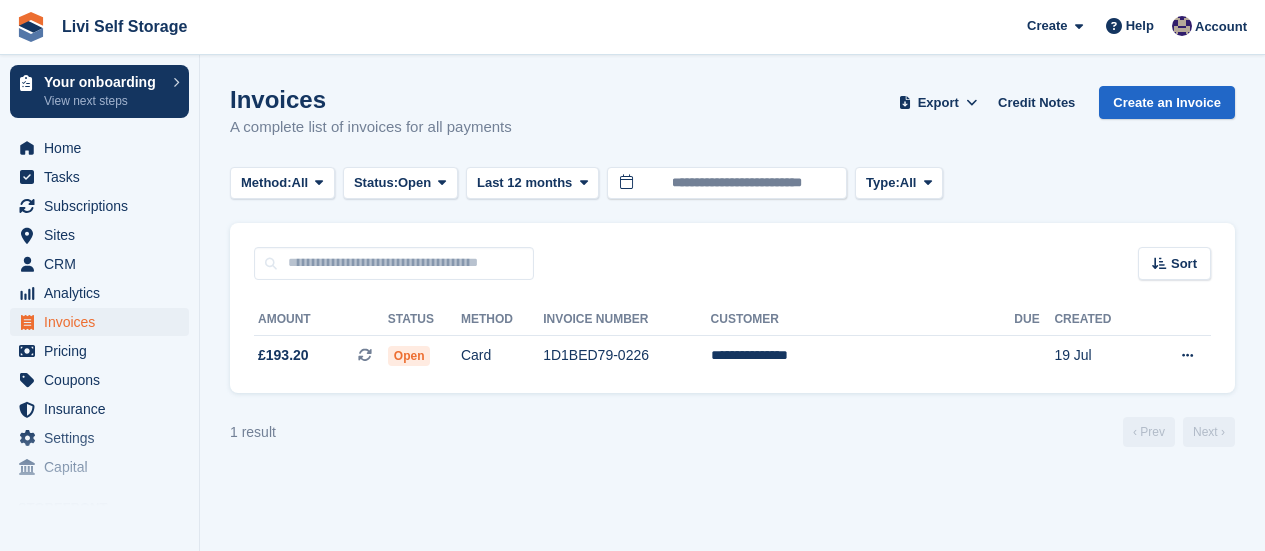 scroll, scrollTop: 0, scrollLeft: 0, axis: both 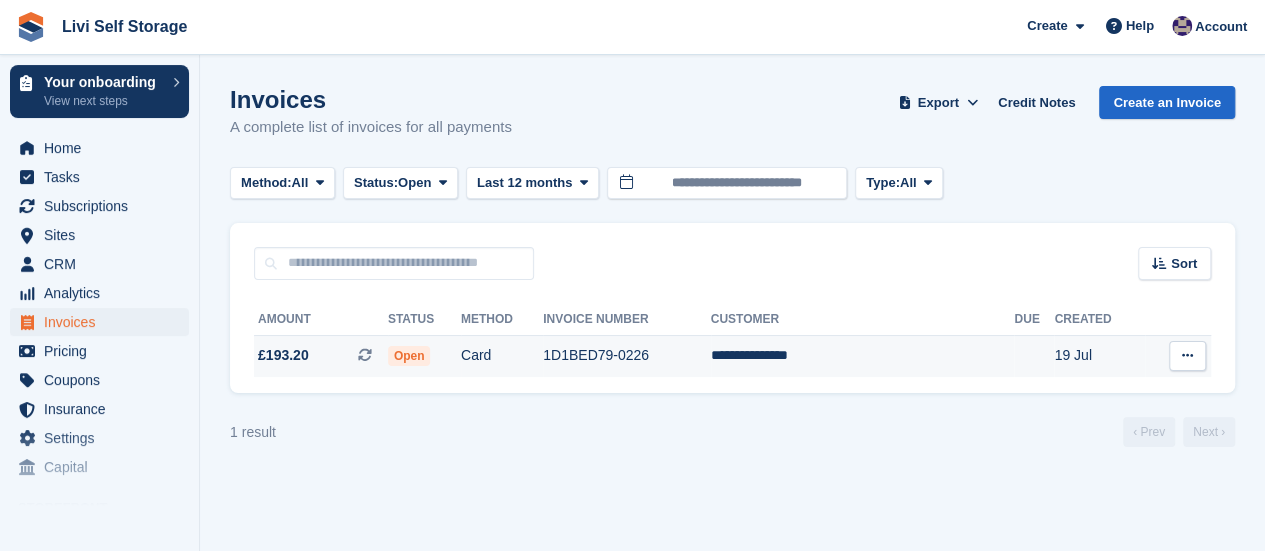 click on "Open" at bounding box center (409, 356) 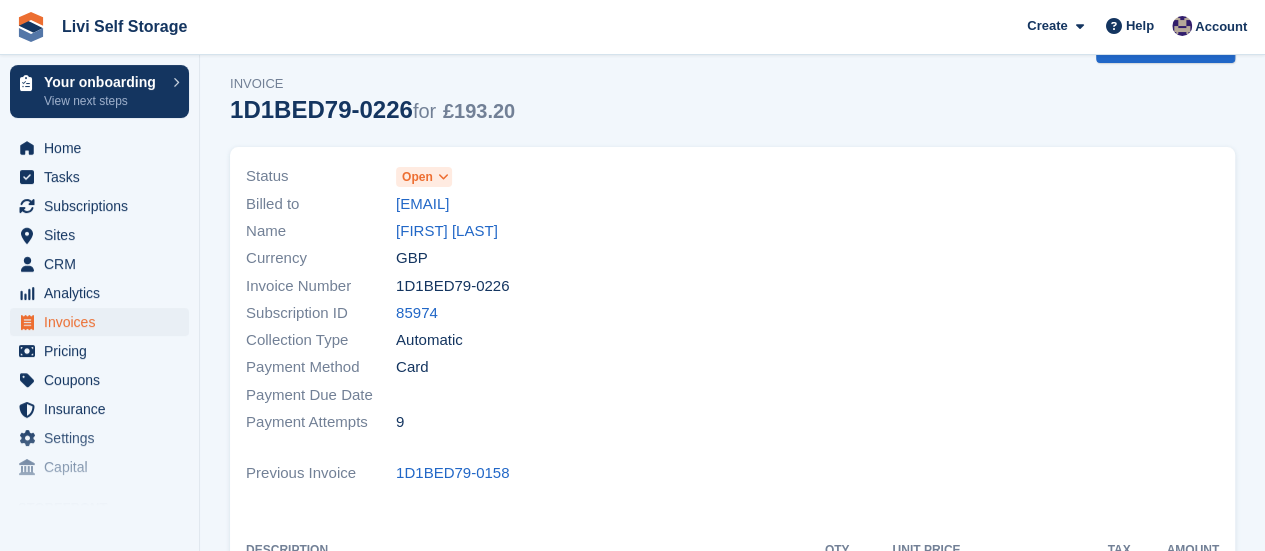 scroll, scrollTop: 0, scrollLeft: 0, axis: both 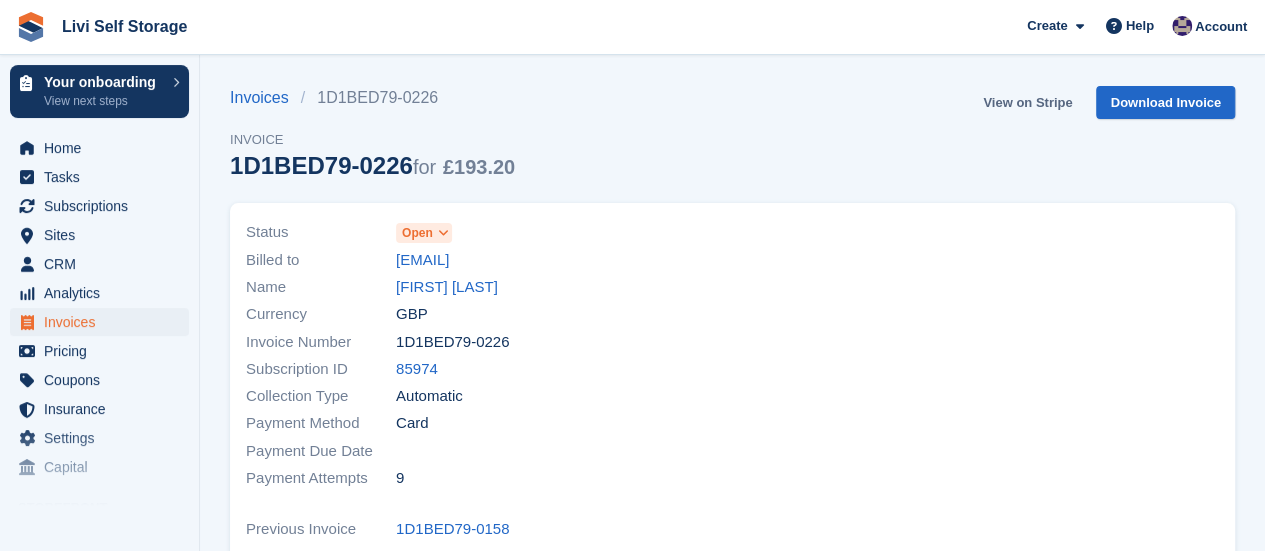 click on "View on Stripe" at bounding box center [1027, 102] 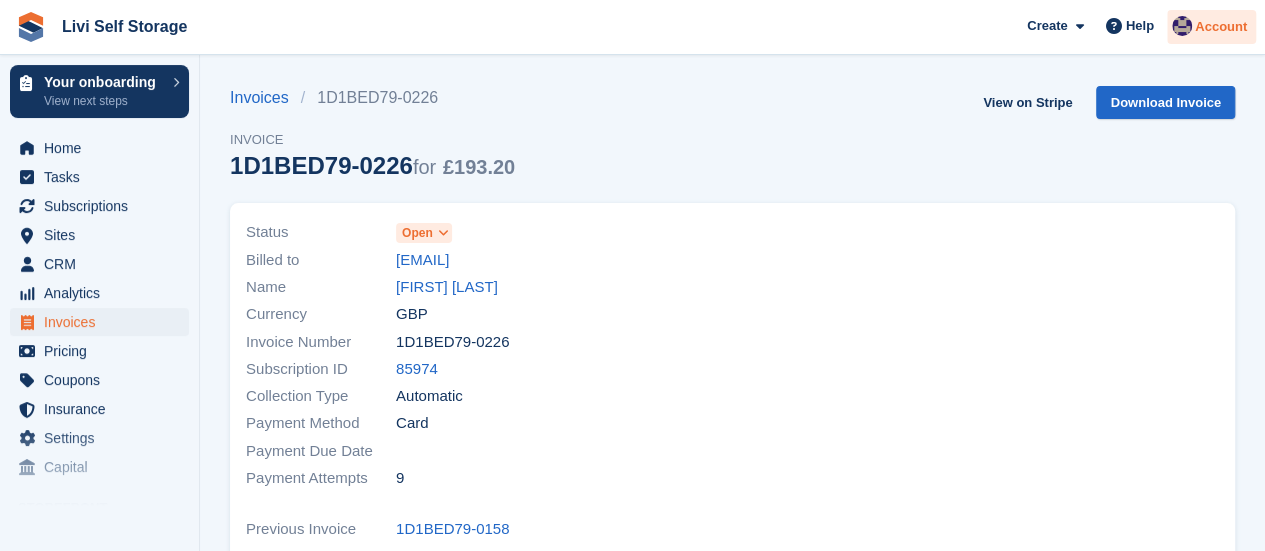 click on "Account" at bounding box center [1221, 27] 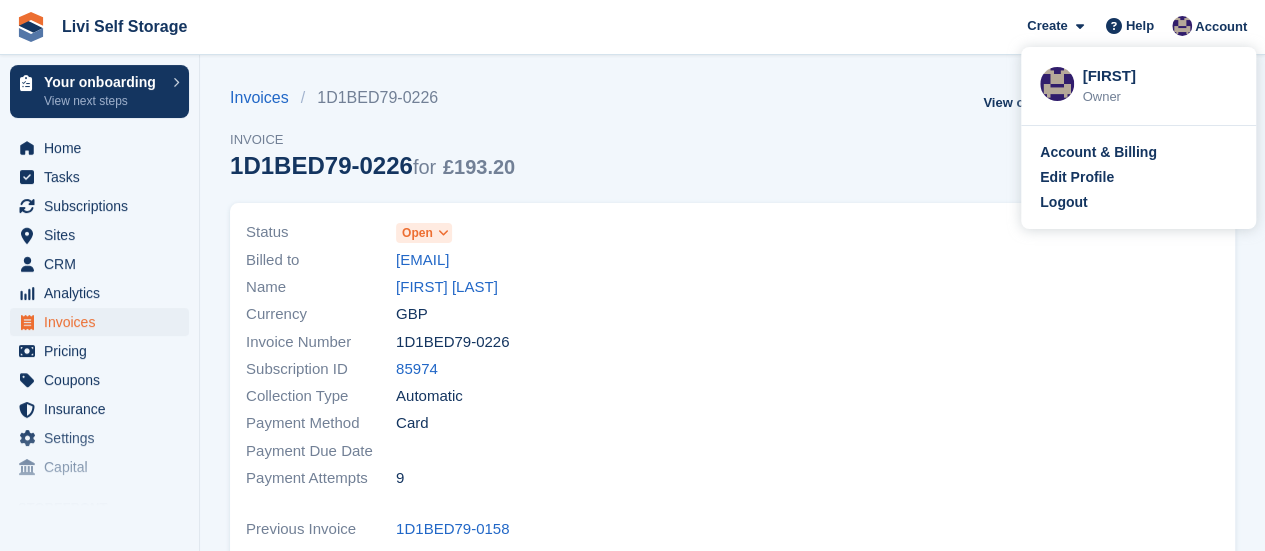 click on "Invoices
1D1BED79-0226
Invoice
1D1BED79-0226  for   £193.20
View on Stripe
Download Invoice" at bounding box center (732, 144) 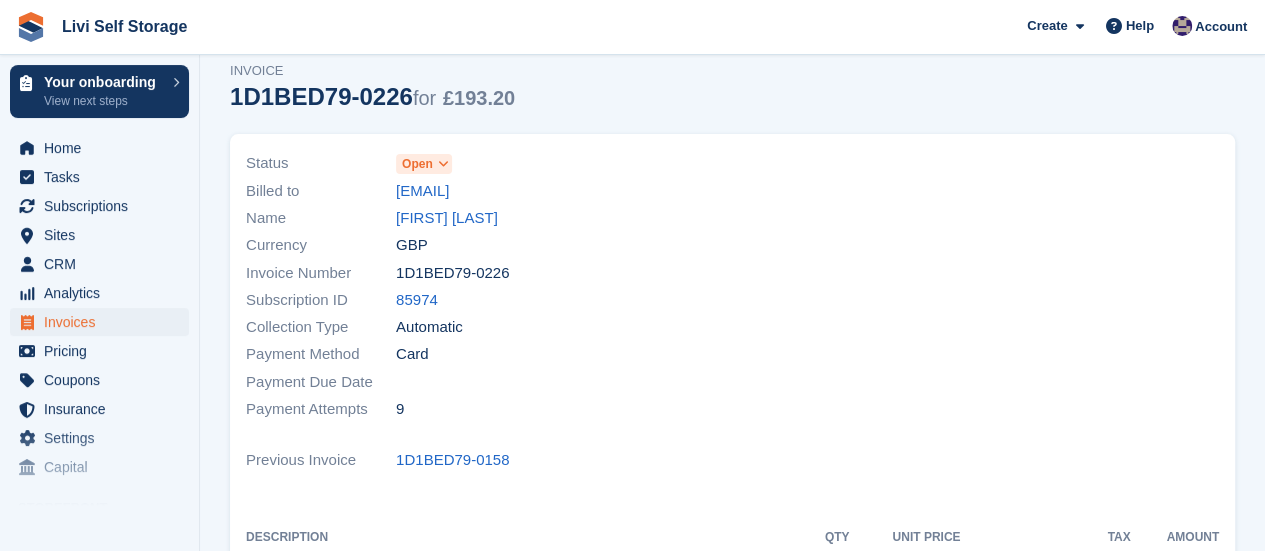 scroll, scrollTop: 100, scrollLeft: 0, axis: vertical 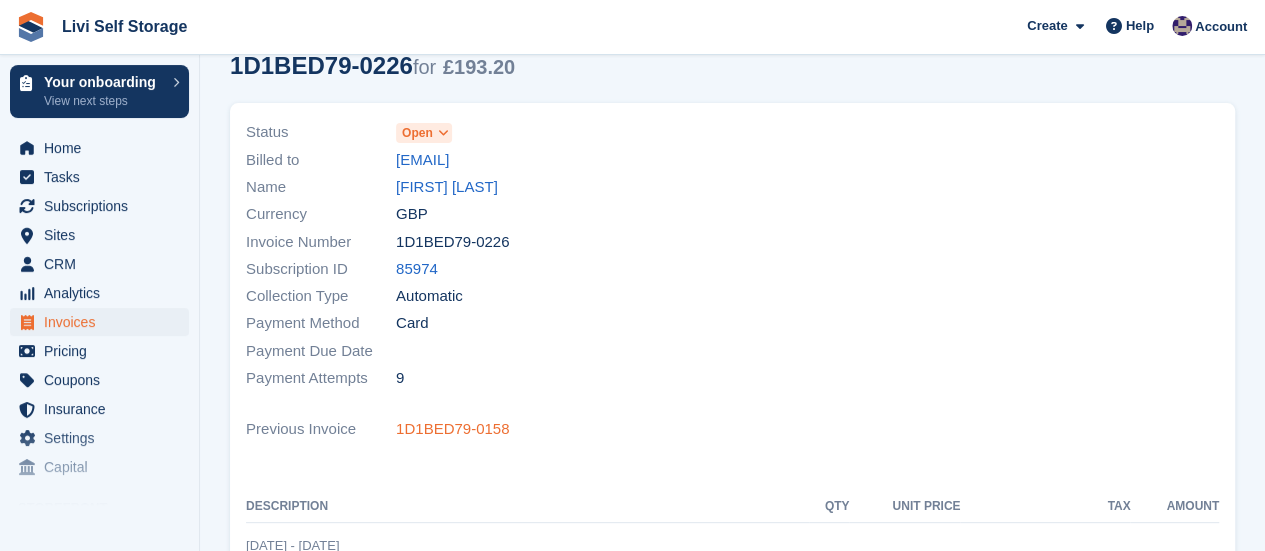 click on "1D1BED79-0158" at bounding box center [452, 429] 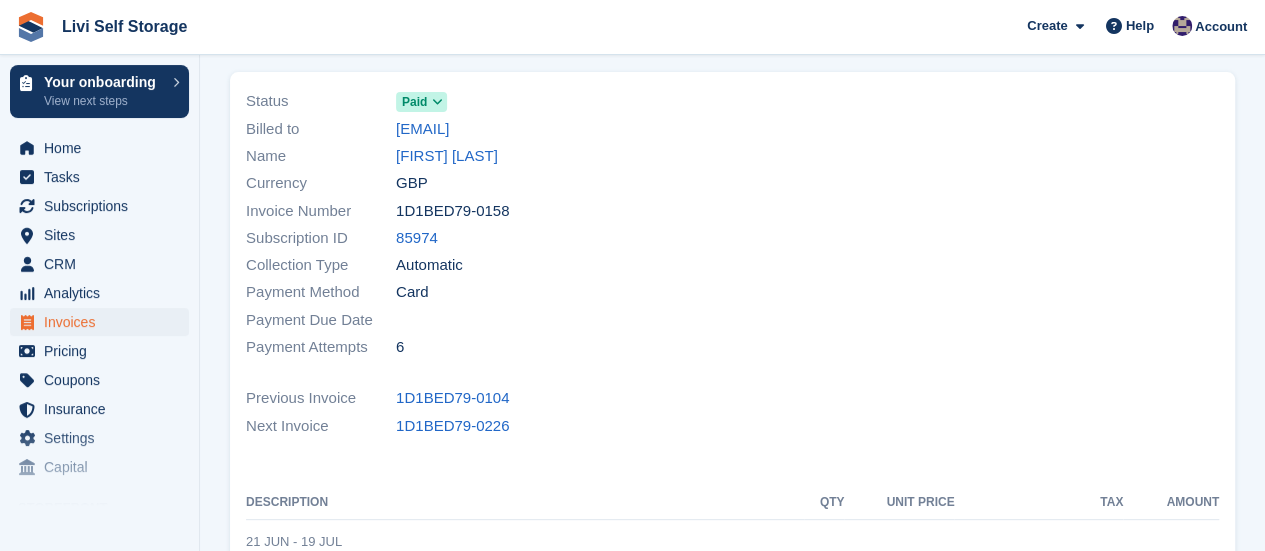 scroll, scrollTop: 100, scrollLeft: 0, axis: vertical 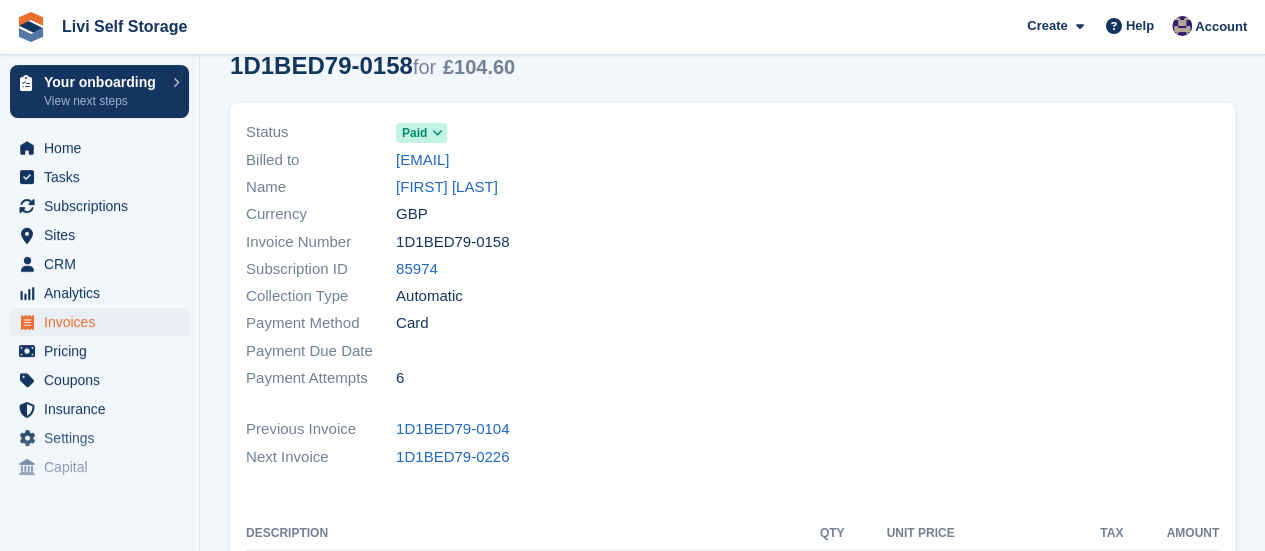 click at bounding box center (437, 133) 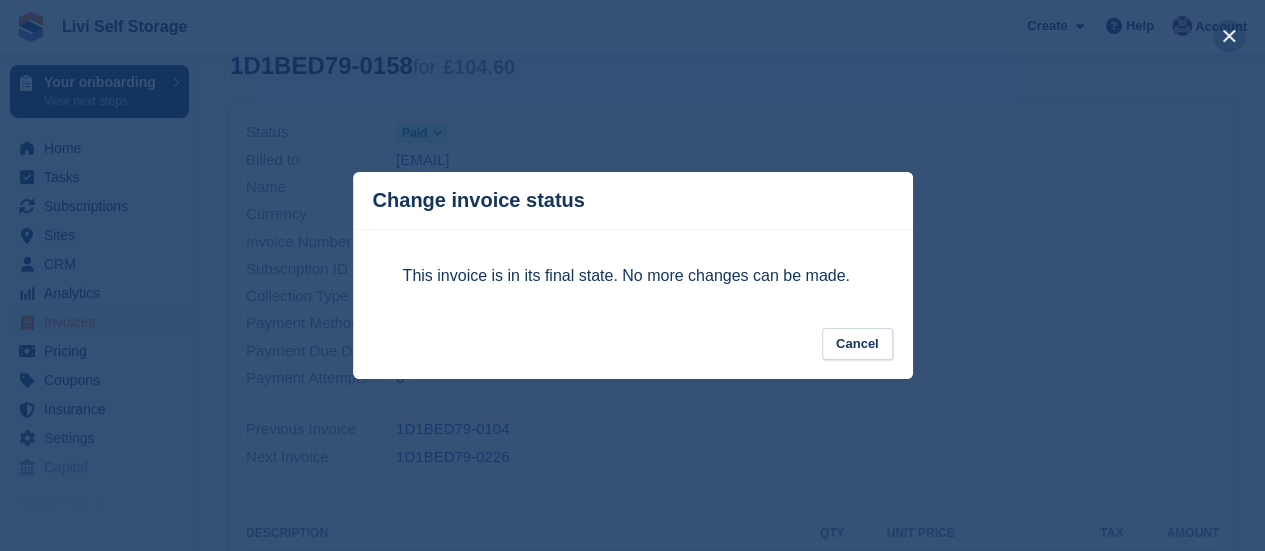 click at bounding box center (1229, 36) 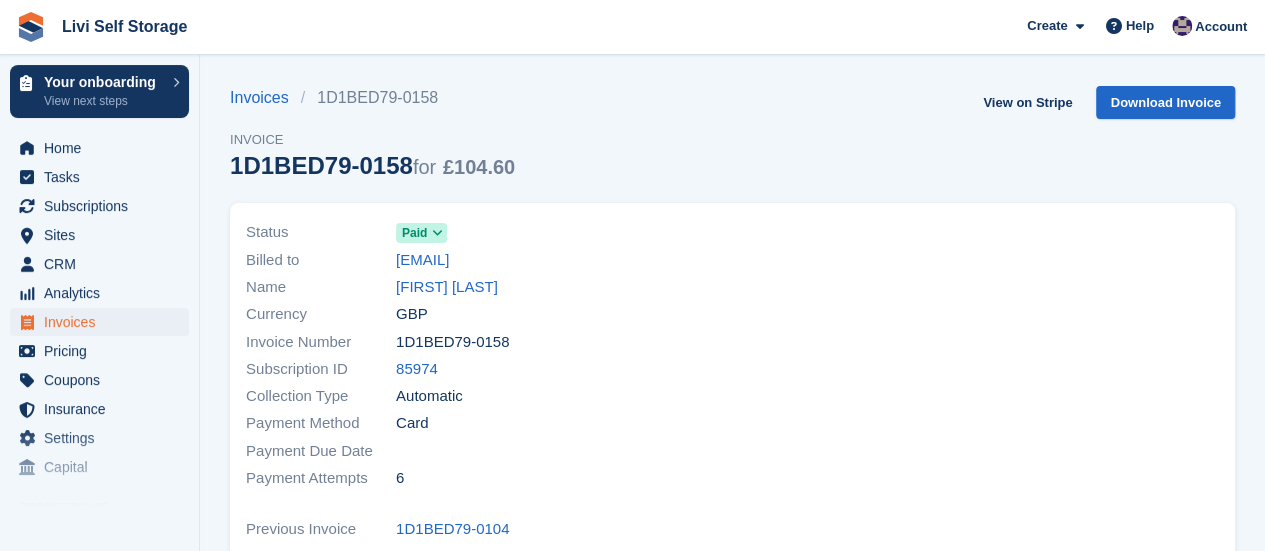 scroll, scrollTop: 0, scrollLeft: 0, axis: both 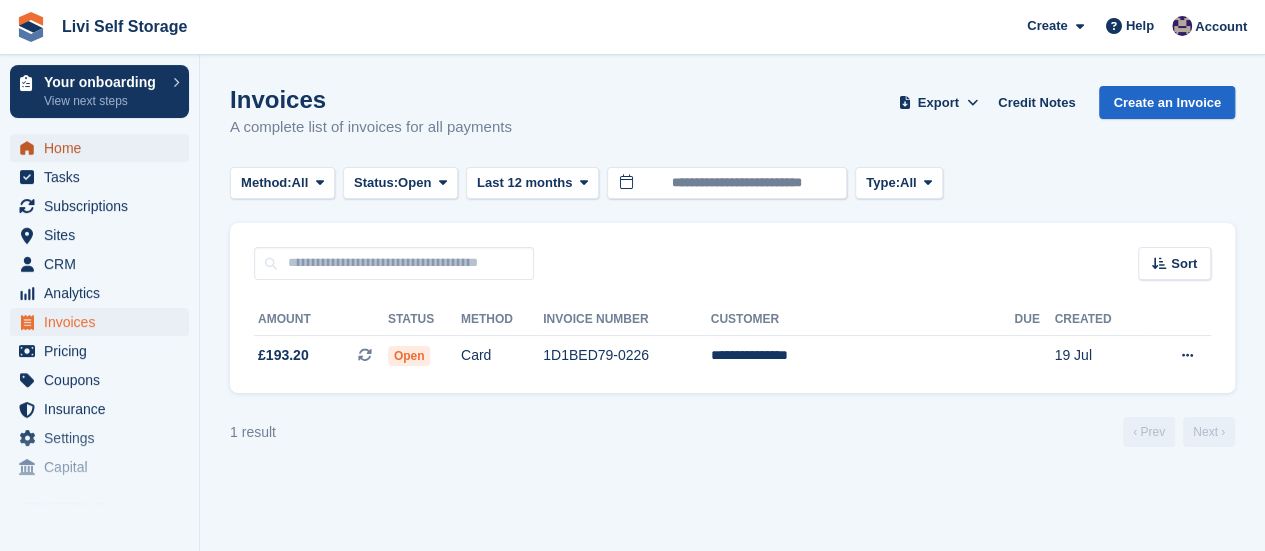 click on "Home" at bounding box center [104, 148] 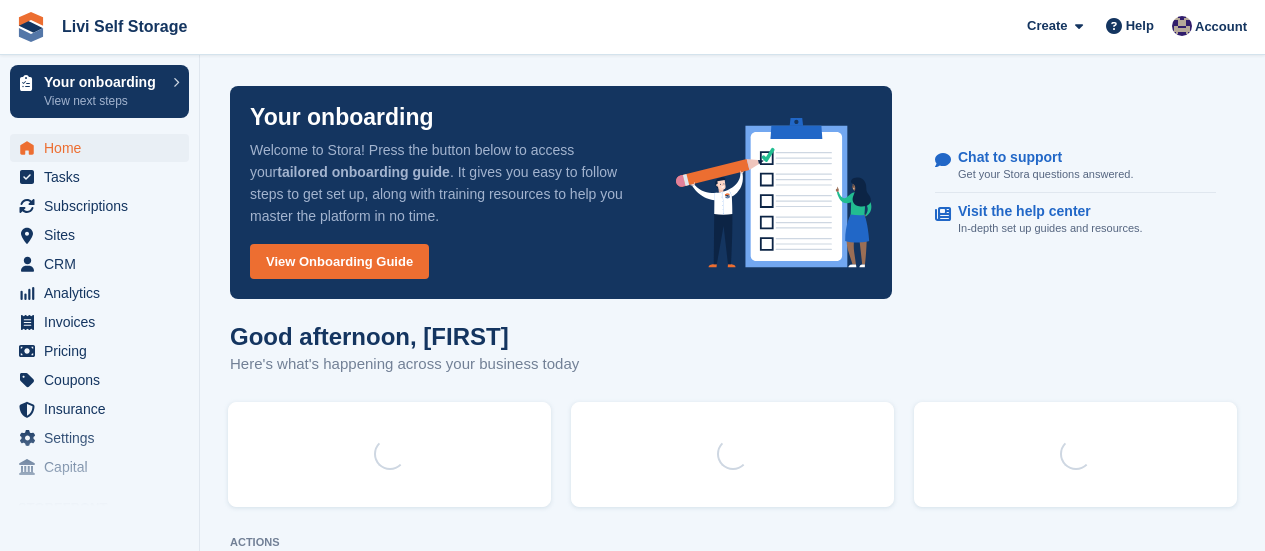 scroll, scrollTop: 0, scrollLeft: 0, axis: both 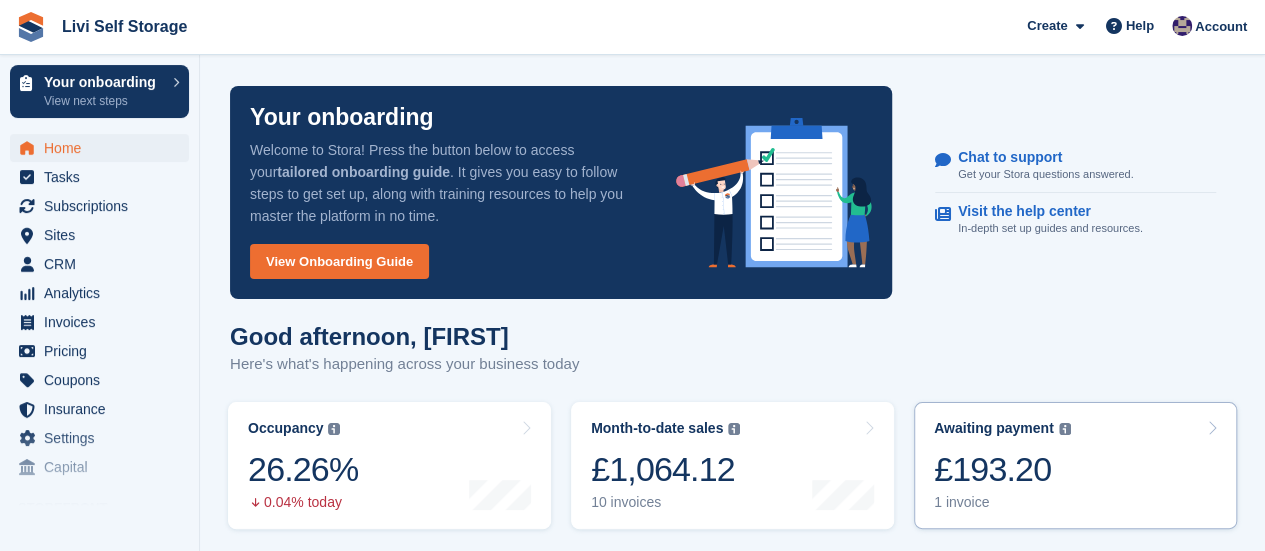 click at bounding box center [1212, 428] 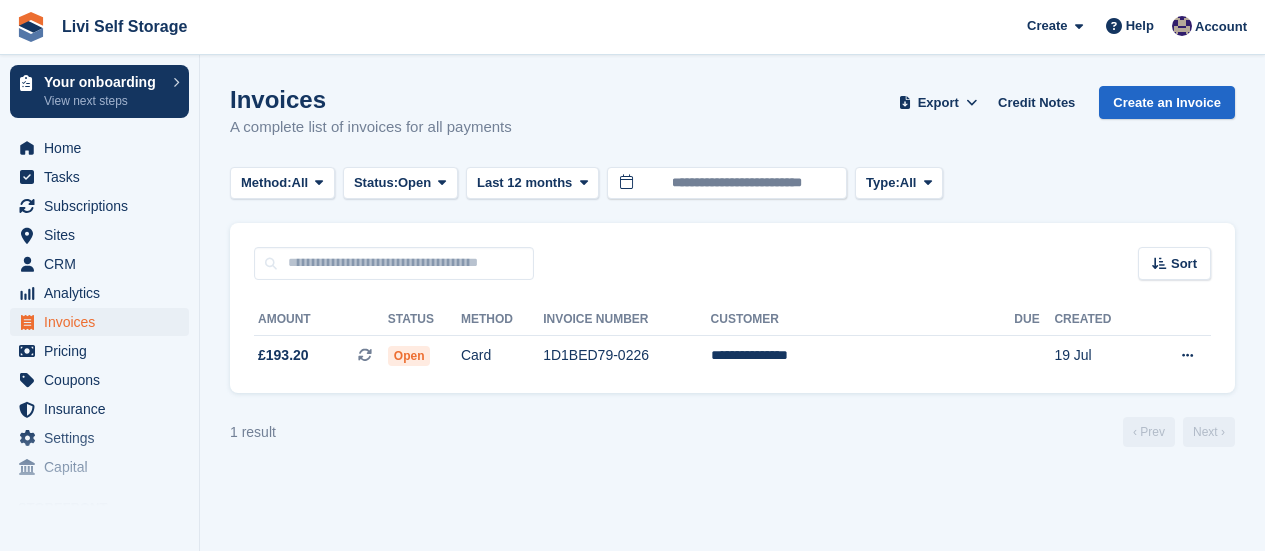 scroll, scrollTop: 0, scrollLeft: 0, axis: both 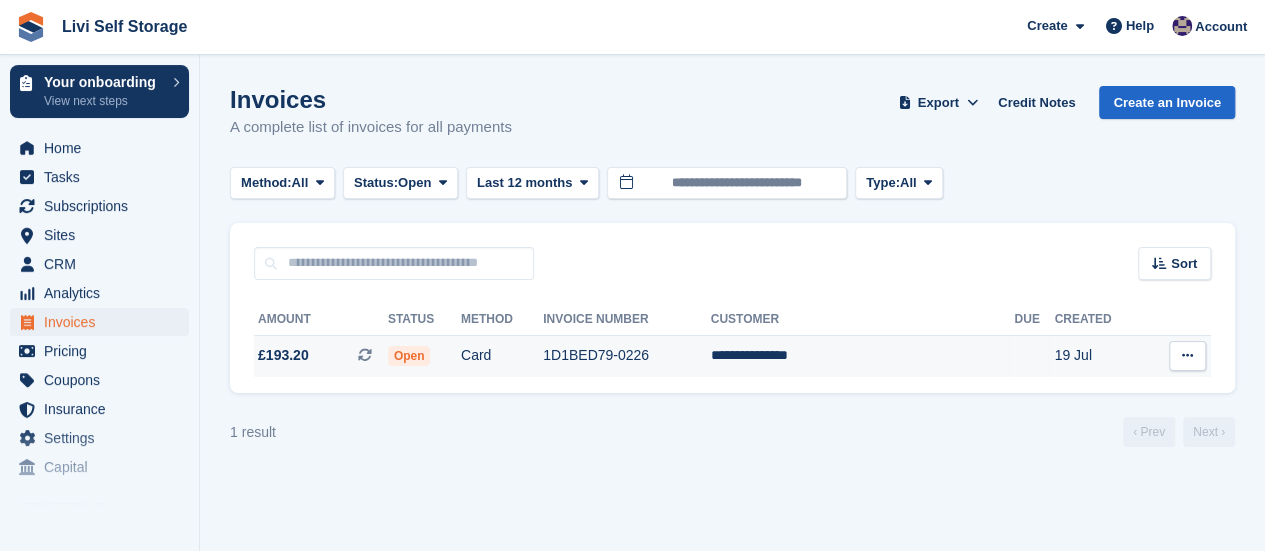 click on "1D1BED79-0226" at bounding box center [626, 356] 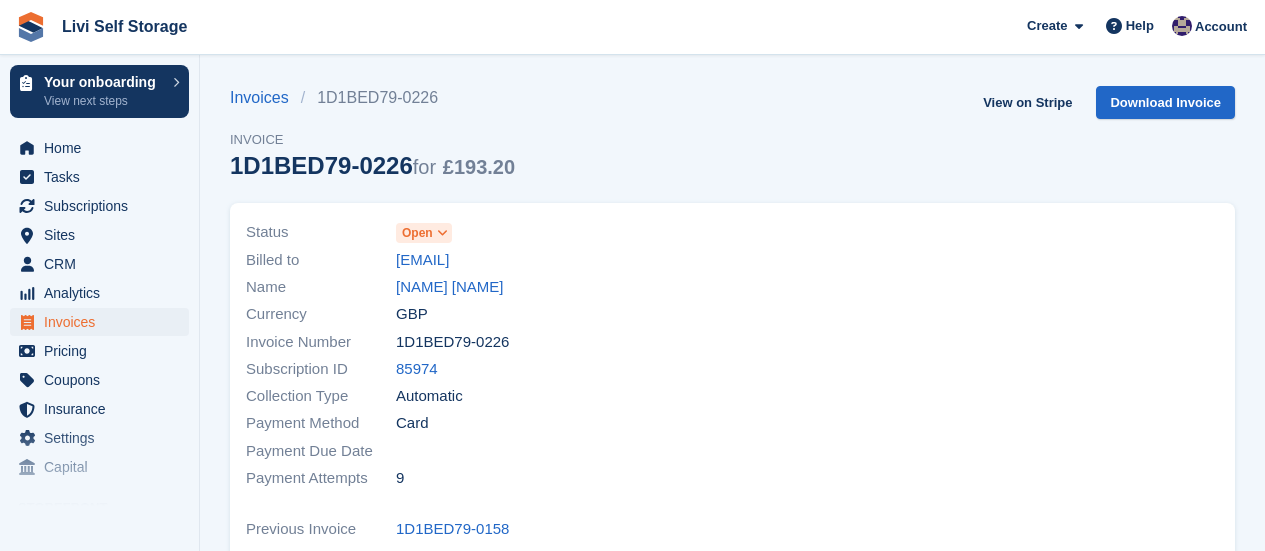 scroll, scrollTop: 0, scrollLeft: 0, axis: both 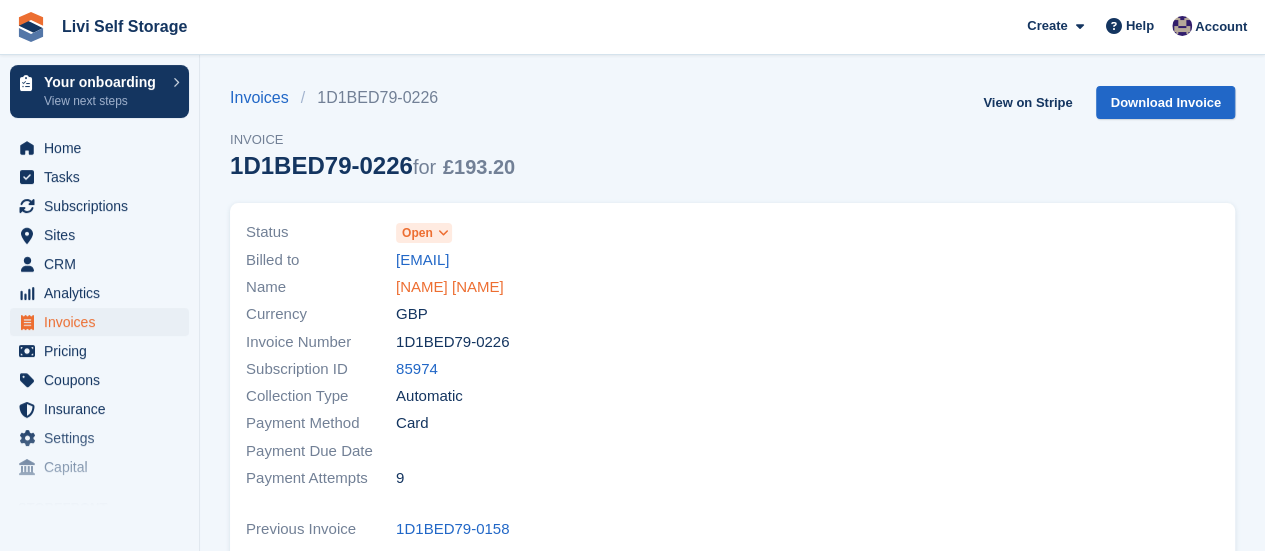 click on "[NAME] [NAME]" at bounding box center [450, 287] 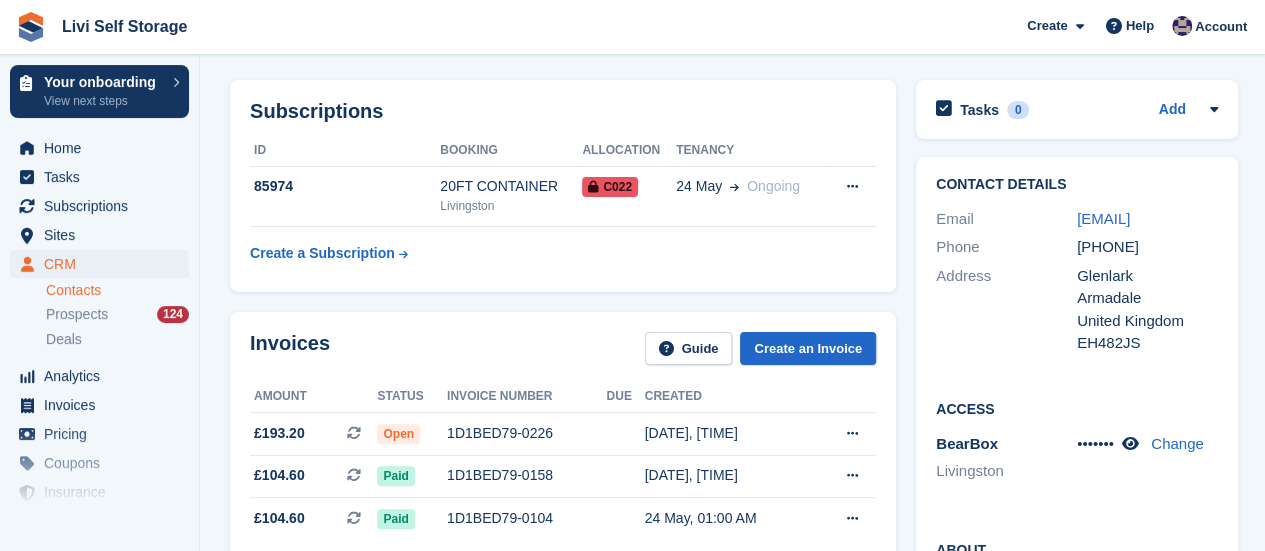 scroll, scrollTop: 100, scrollLeft: 0, axis: vertical 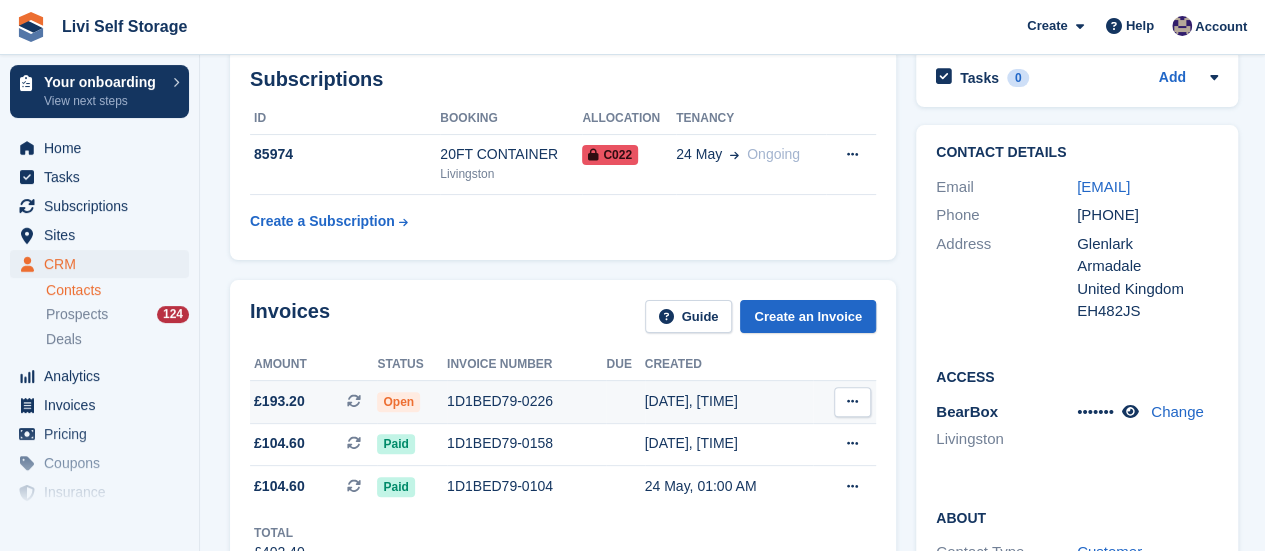 click on "1D1BED79-0226" at bounding box center (526, 401) 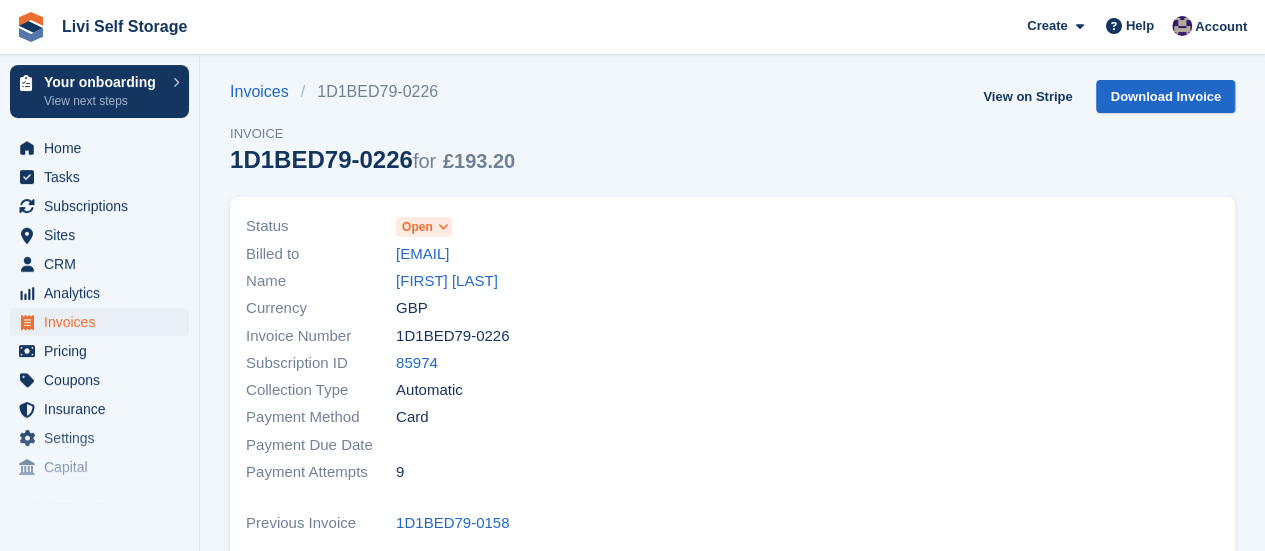 scroll, scrollTop: 0, scrollLeft: 0, axis: both 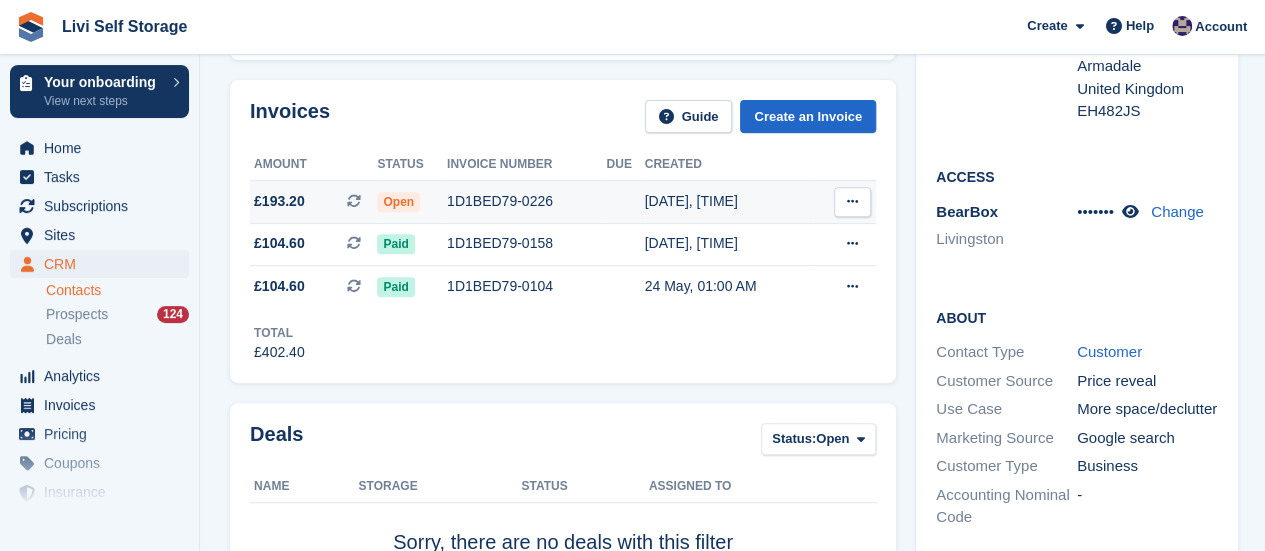 click on "1D1BED79-0226" at bounding box center (526, 201) 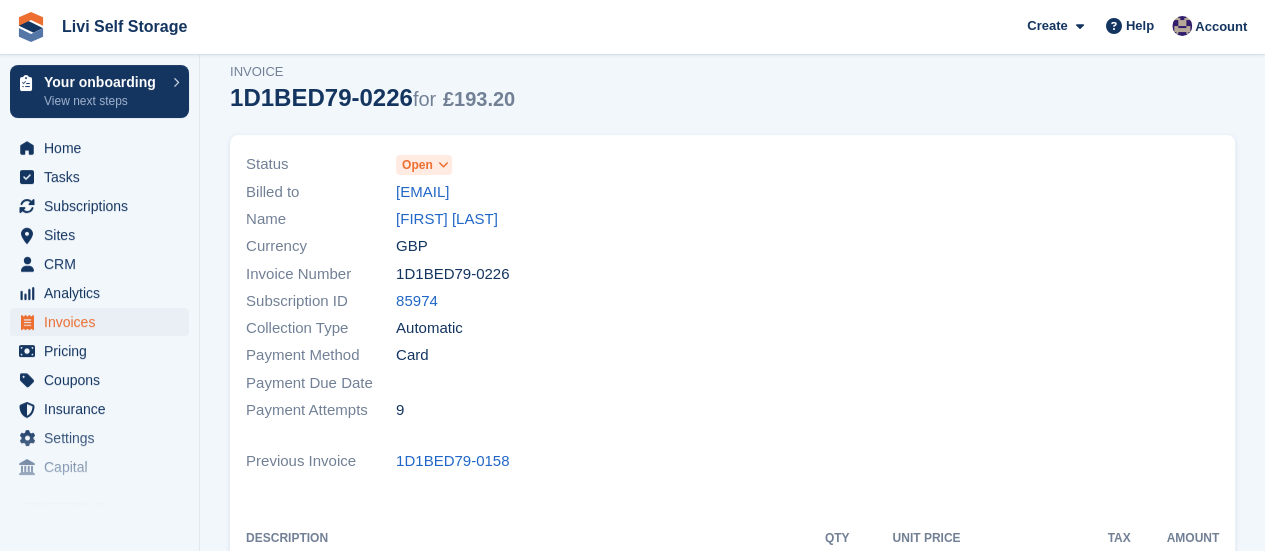 scroll, scrollTop: 100, scrollLeft: 0, axis: vertical 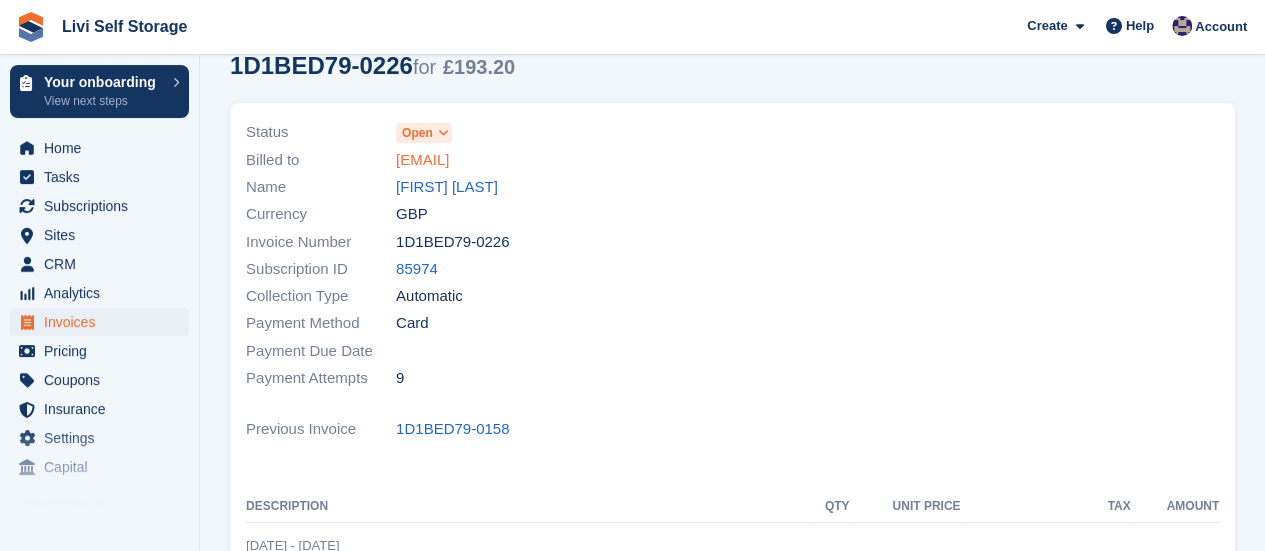 click on "[EMAIL]" at bounding box center (422, 160) 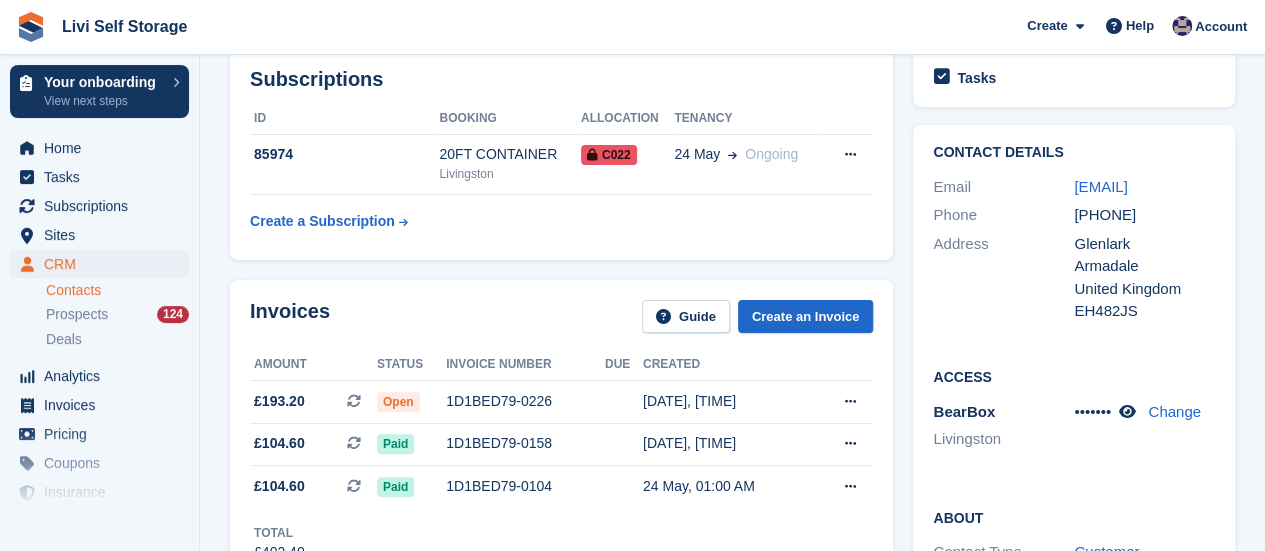 scroll, scrollTop: 0, scrollLeft: 0, axis: both 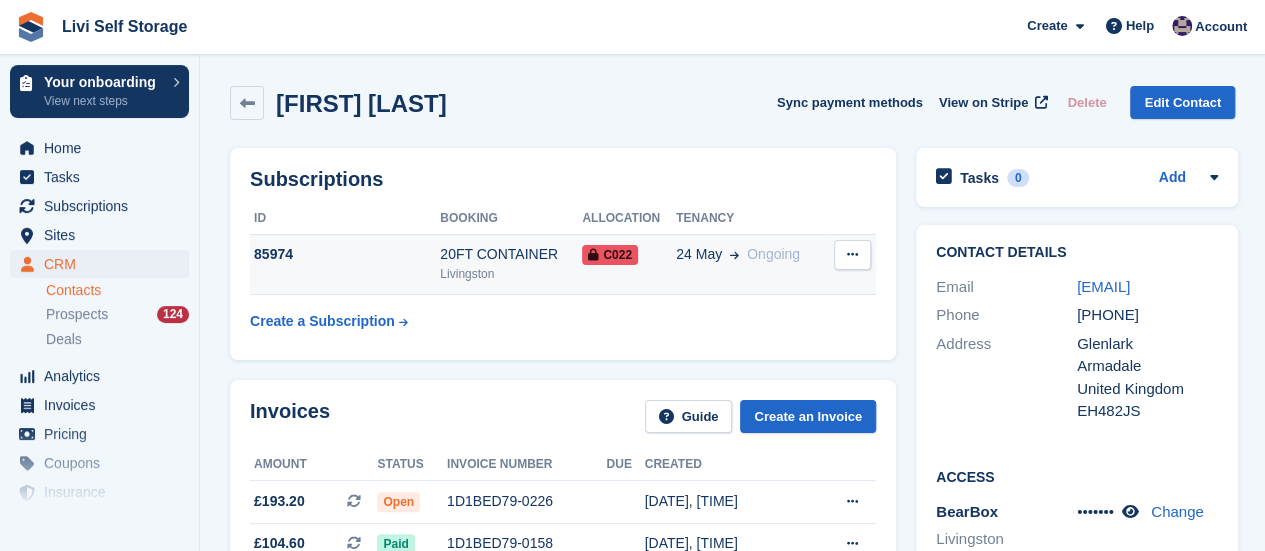 click on "C022" at bounding box center (610, 255) 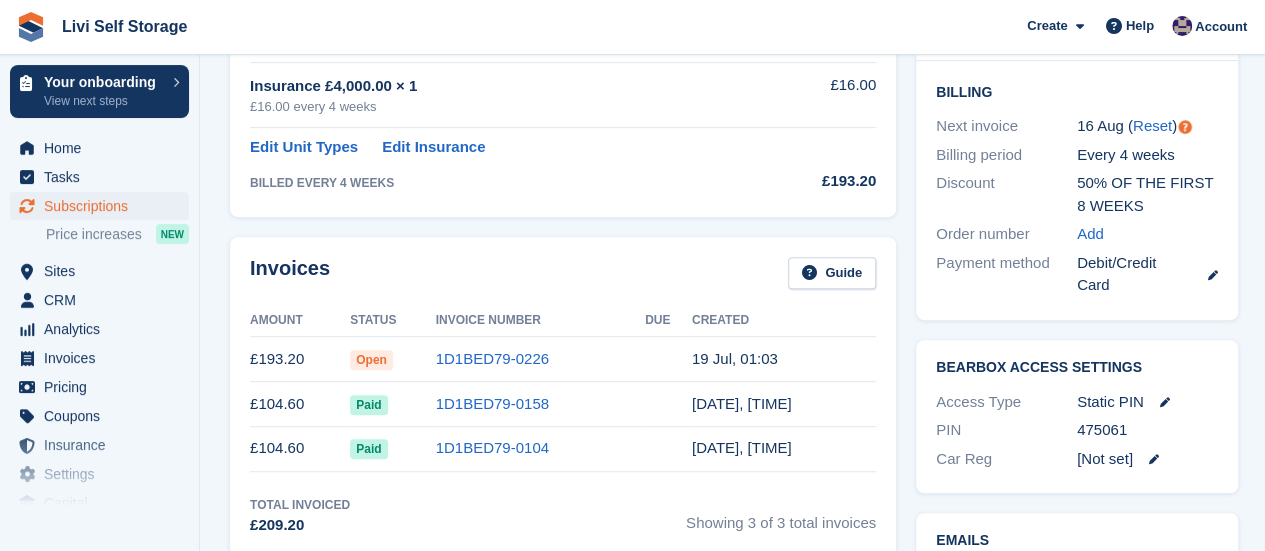 scroll, scrollTop: 500, scrollLeft: 0, axis: vertical 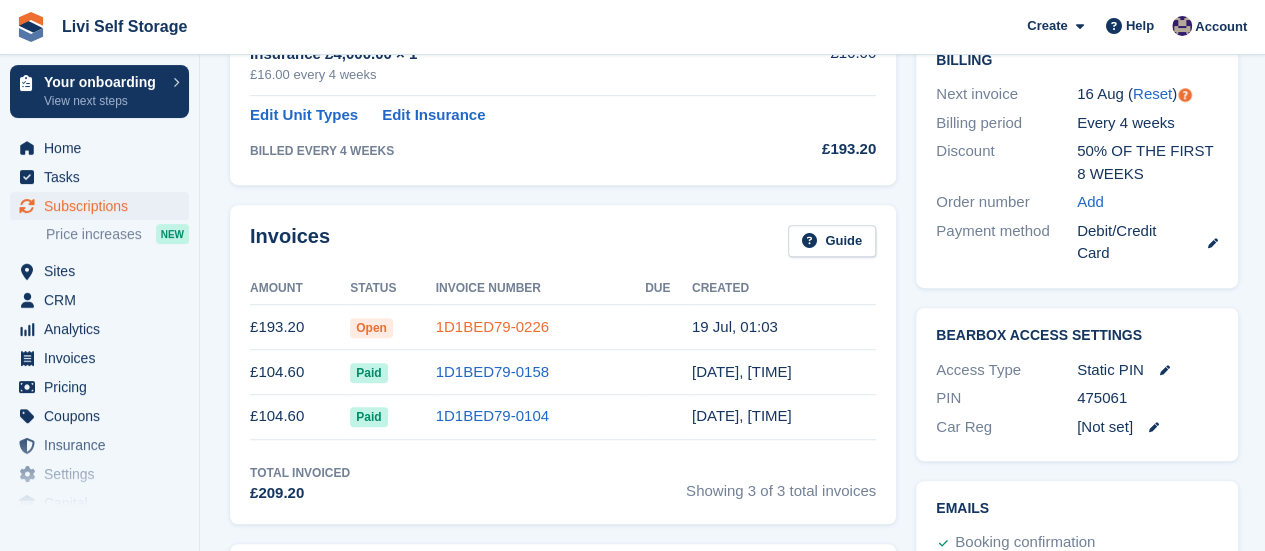 click on "1D1BED79-0226" at bounding box center [492, 326] 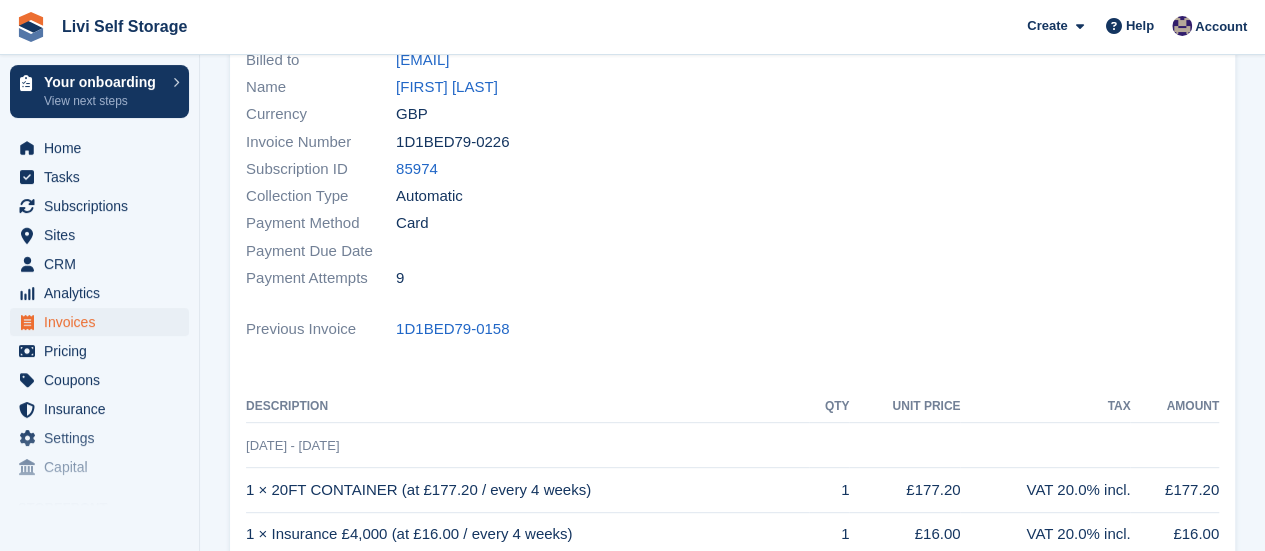 scroll, scrollTop: 0, scrollLeft: 0, axis: both 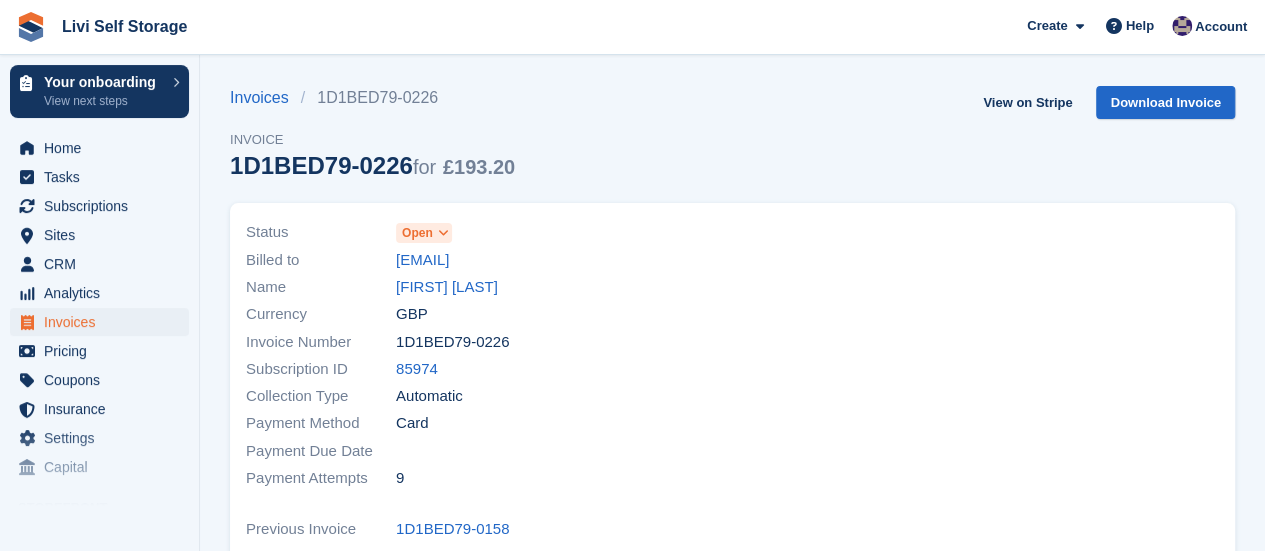 drag, startPoint x: 1212, startPoint y: 1, endPoint x: 828, endPoint y: 129, distance: 404.77155 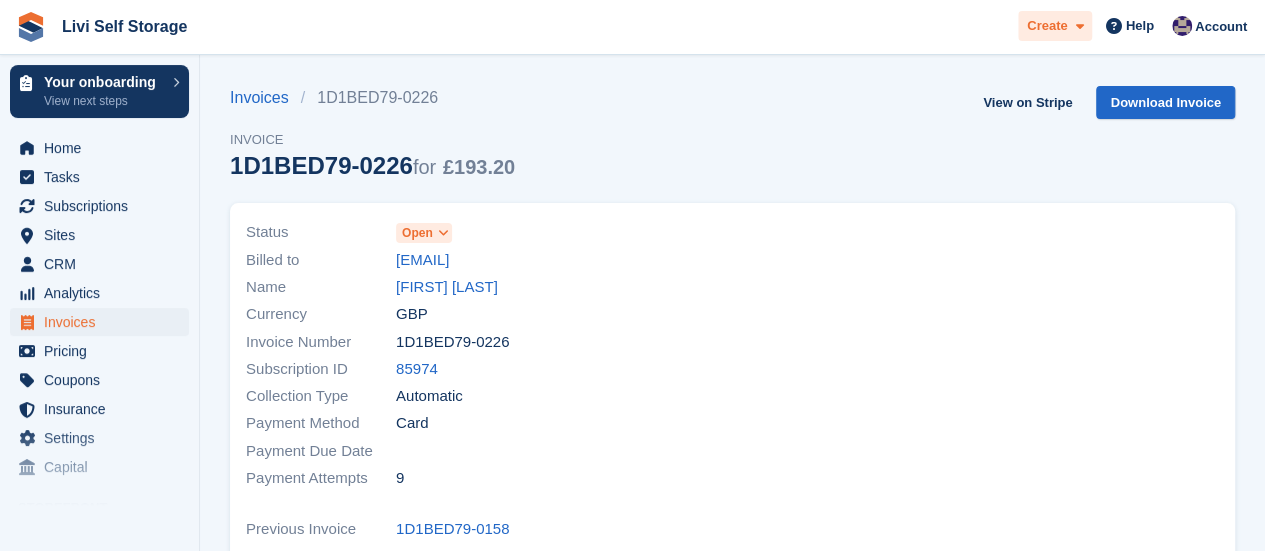 click at bounding box center [1079, 26] 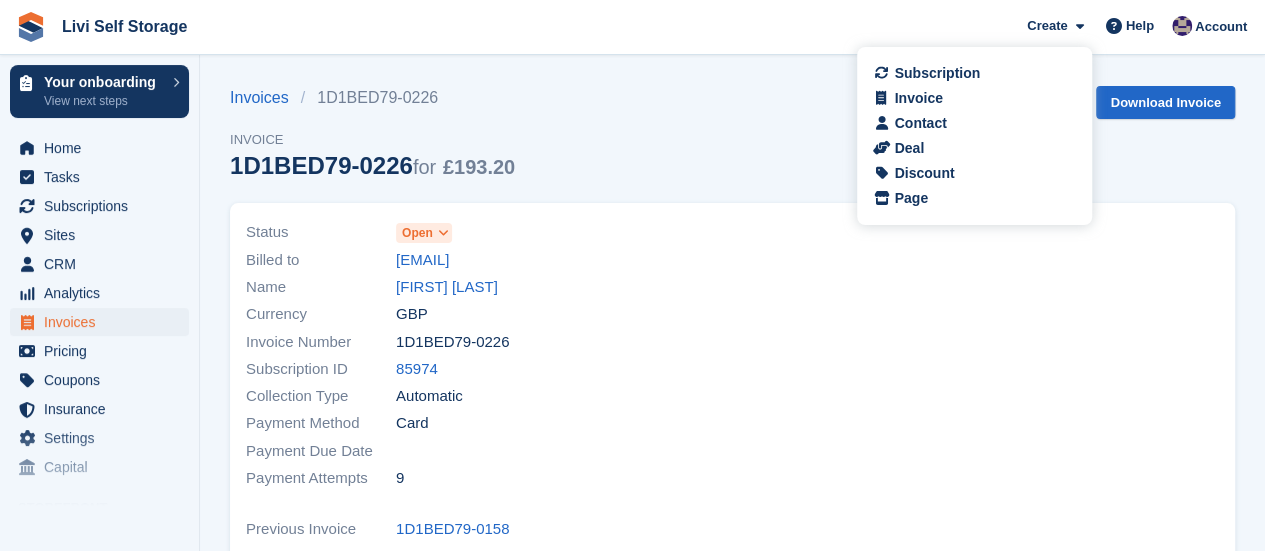 click on "Invoices
1D1BED79-0226
Invoice
1D1BED79-0226  for   £193.20
View on Stripe
Download Invoice" at bounding box center [732, 144] 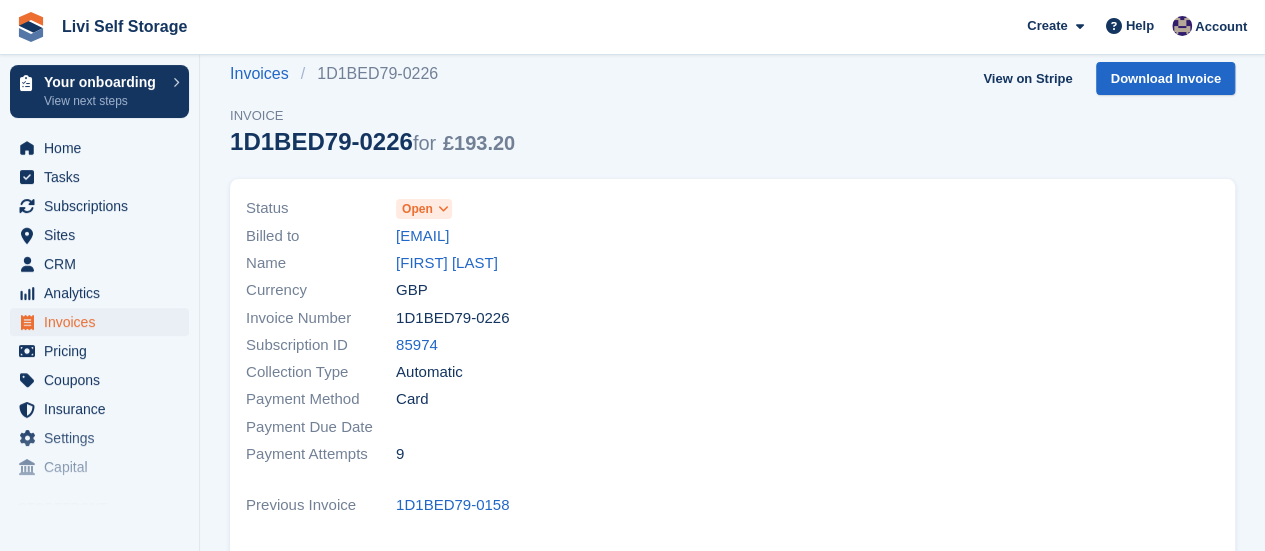 scroll, scrollTop: 0, scrollLeft: 0, axis: both 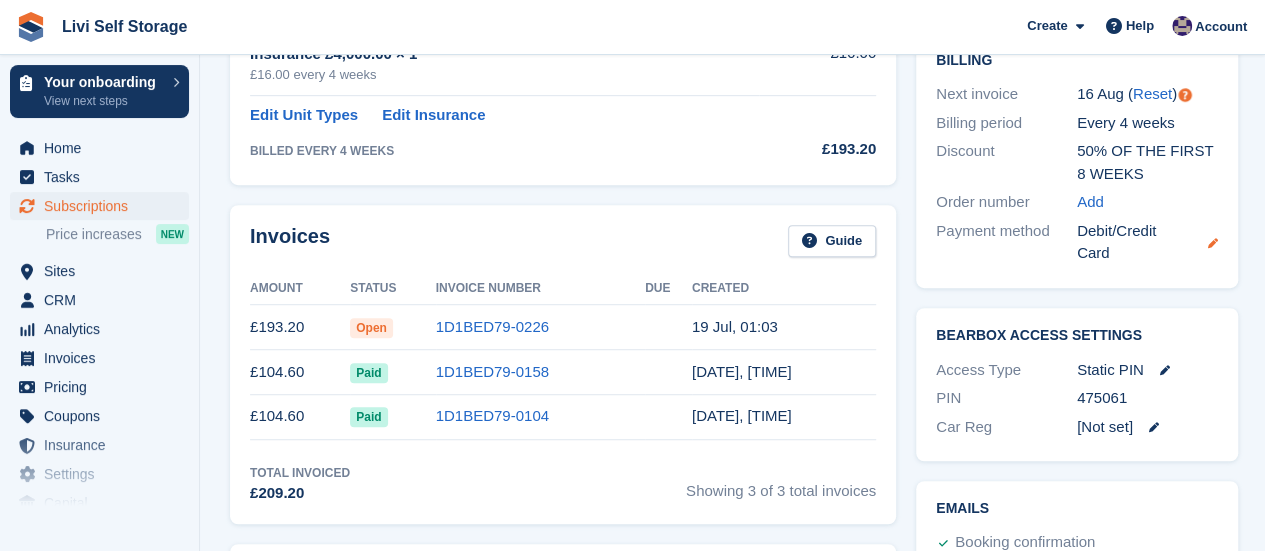 click at bounding box center [1213, 243] 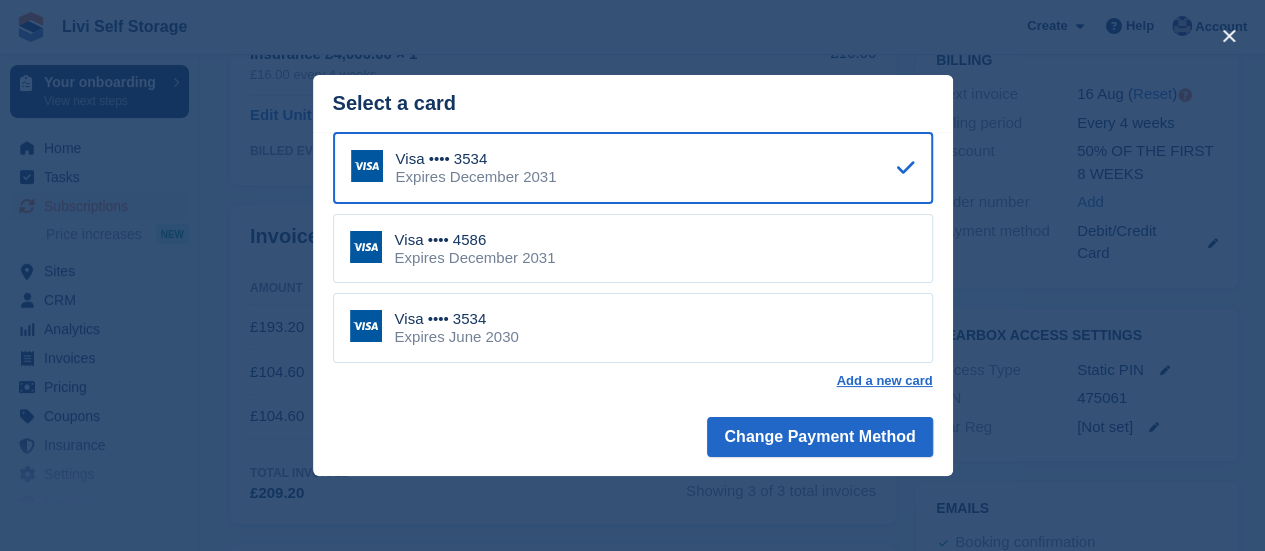 click on "Visa •••• 3534" at bounding box center [476, 159] 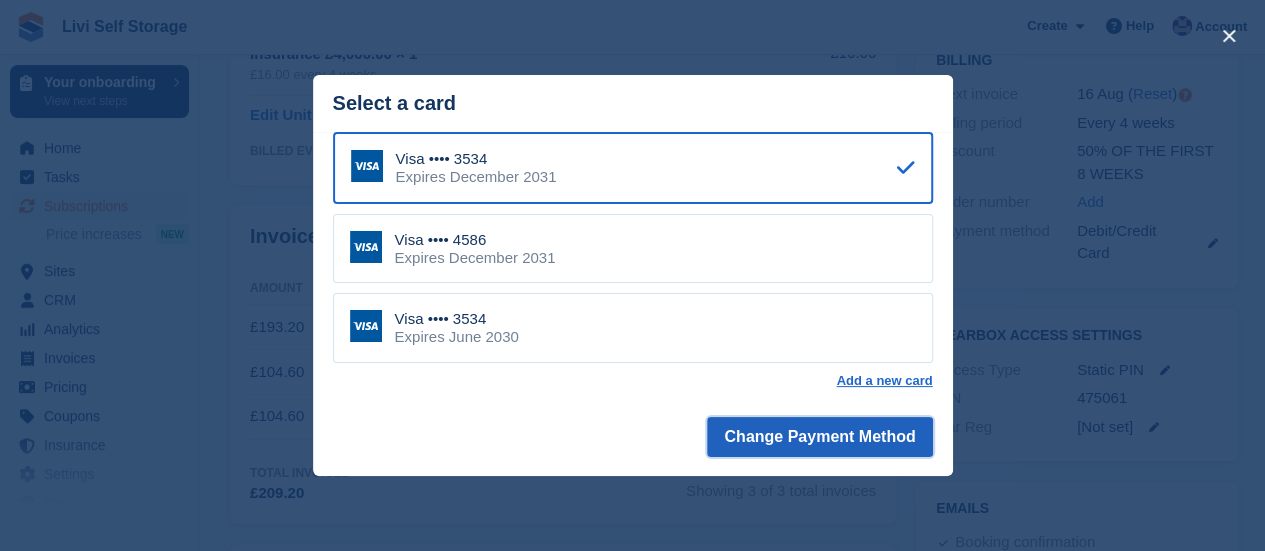 click on "Change Payment Method" at bounding box center [819, 437] 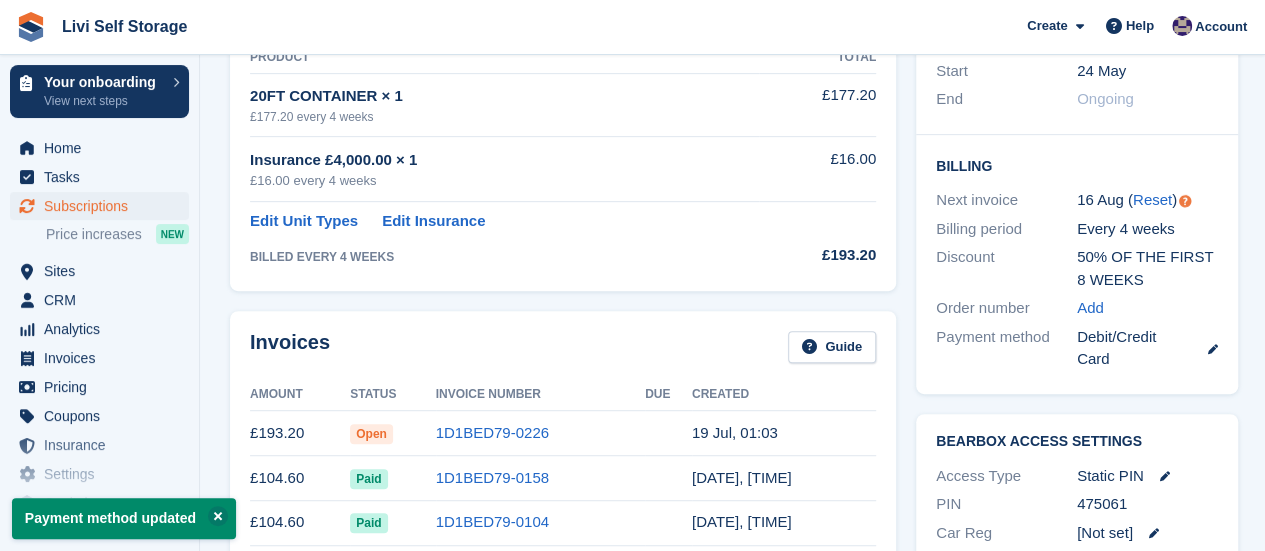 scroll, scrollTop: 400, scrollLeft: 0, axis: vertical 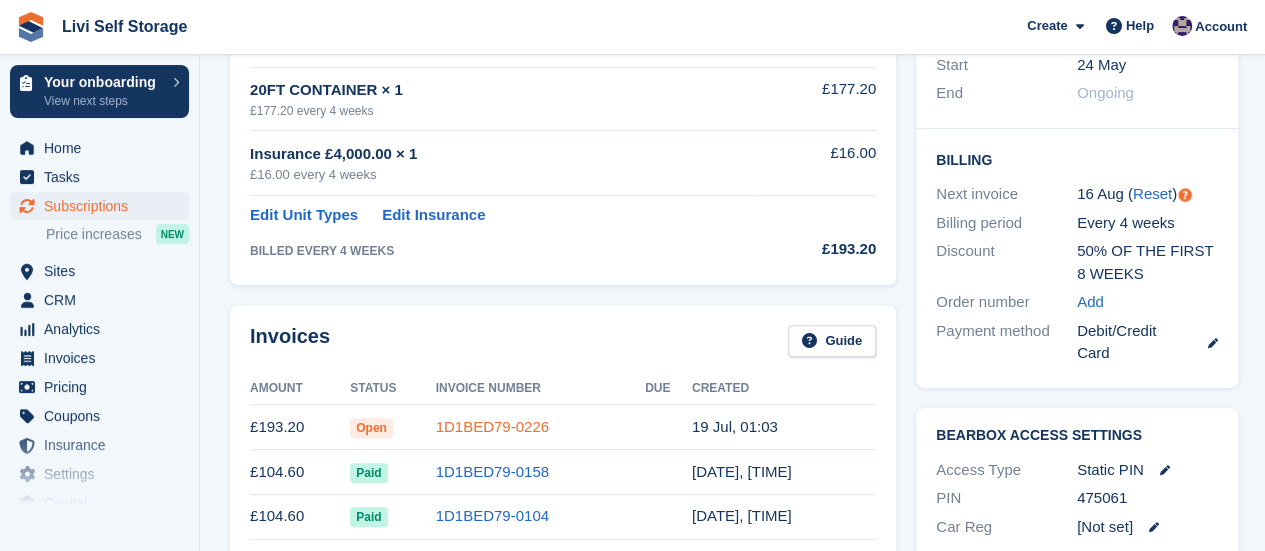 click on "1D1BED79-0226" at bounding box center [492, 426] 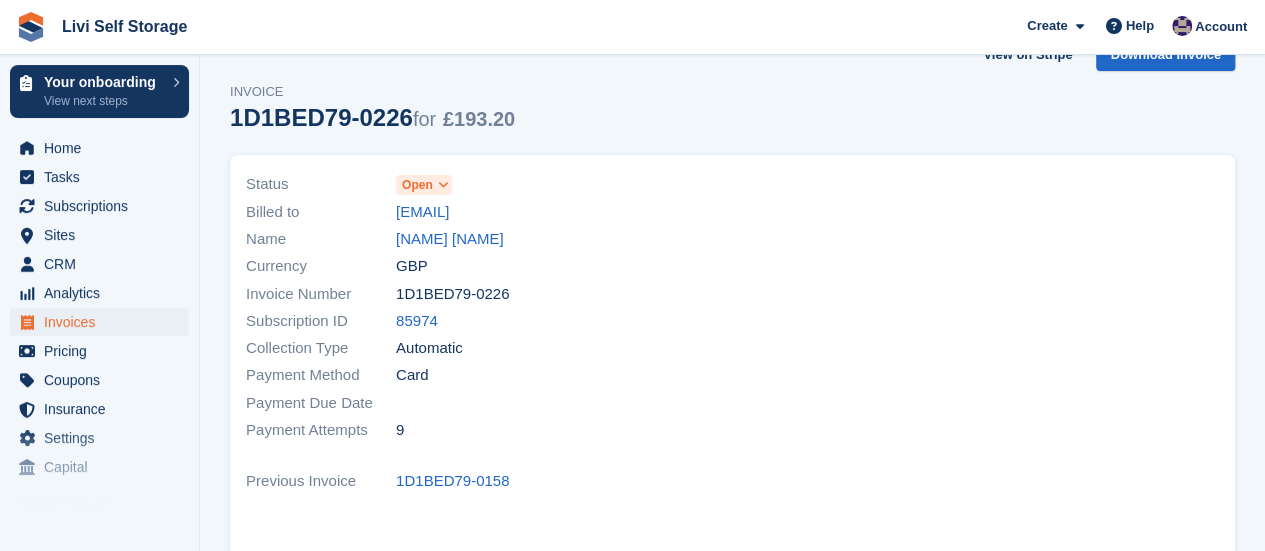 scroll, scrollTop: 18, scrollLeft: 0, axis: vertical 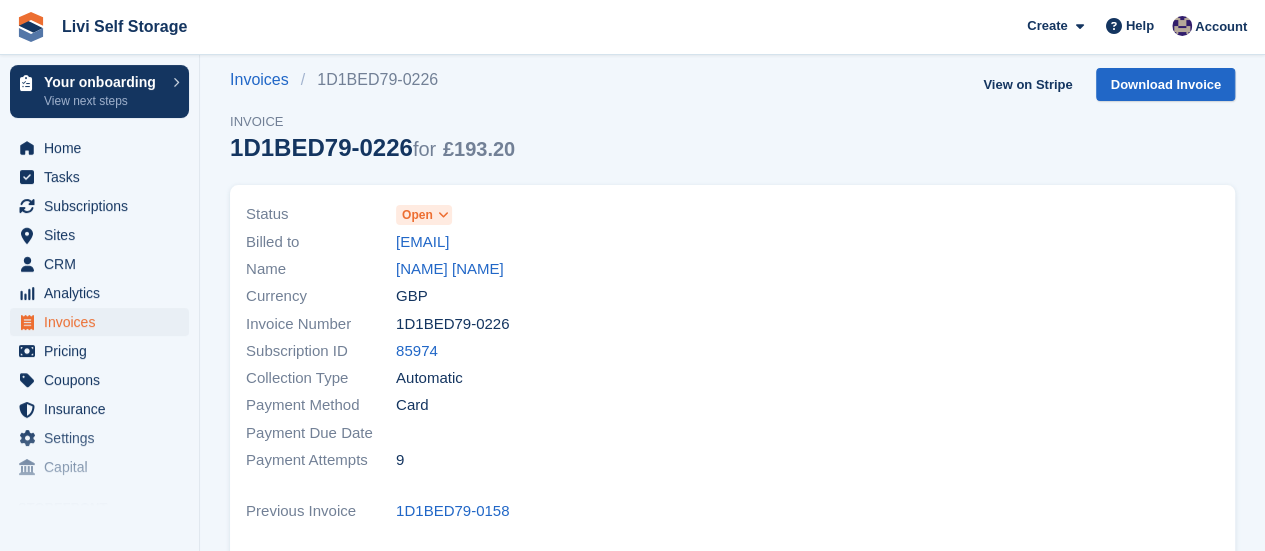 click at bounding box center [443, 215] 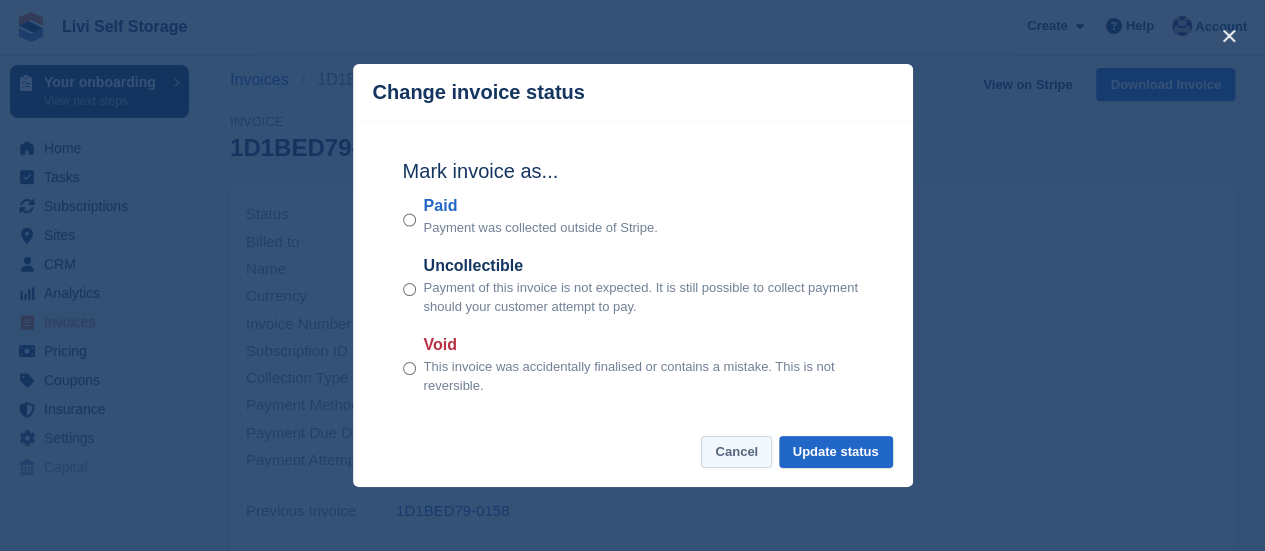 click on "Cancel" at bounding box center (736, 452) 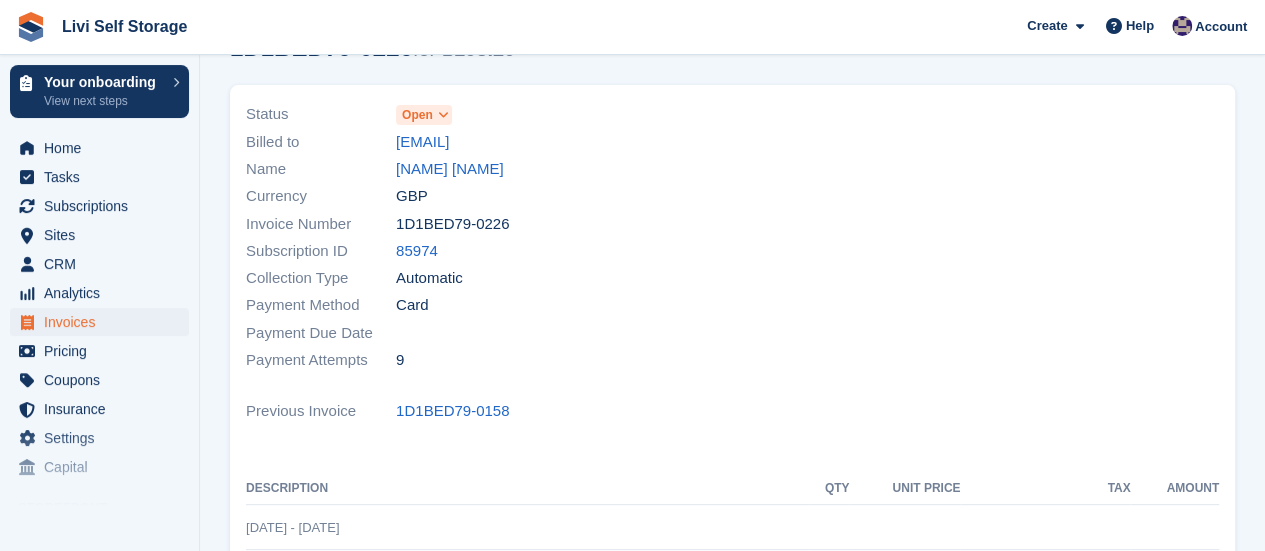 scroll, scrollTop: 218, scrollLeft: 0, axis: vertical 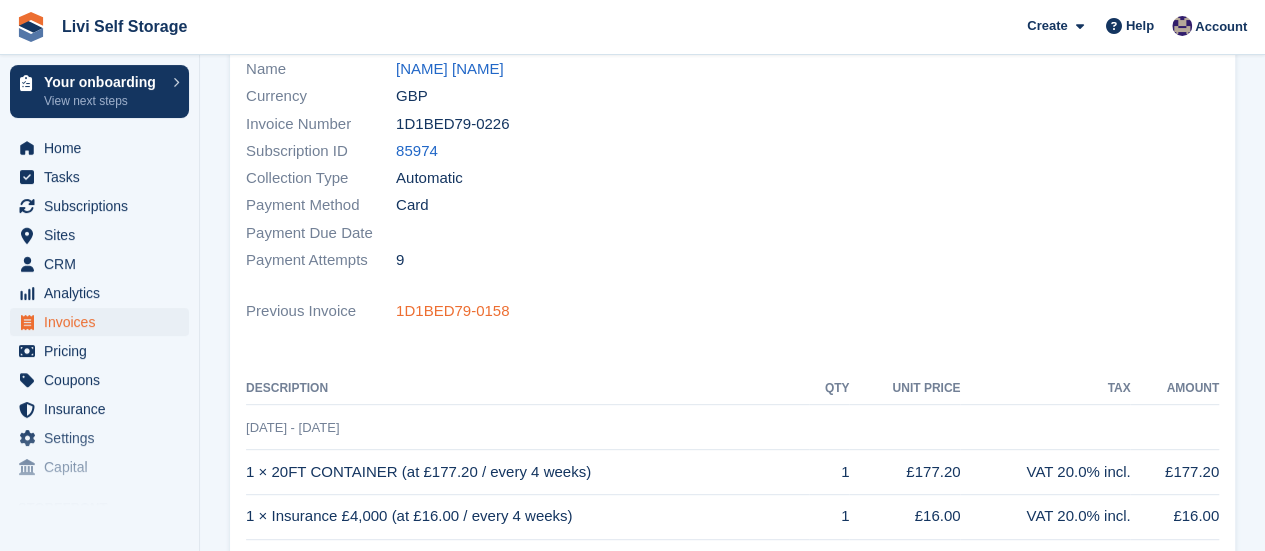 click on "1D1BED79-0158" at bounding box center [452, 311] 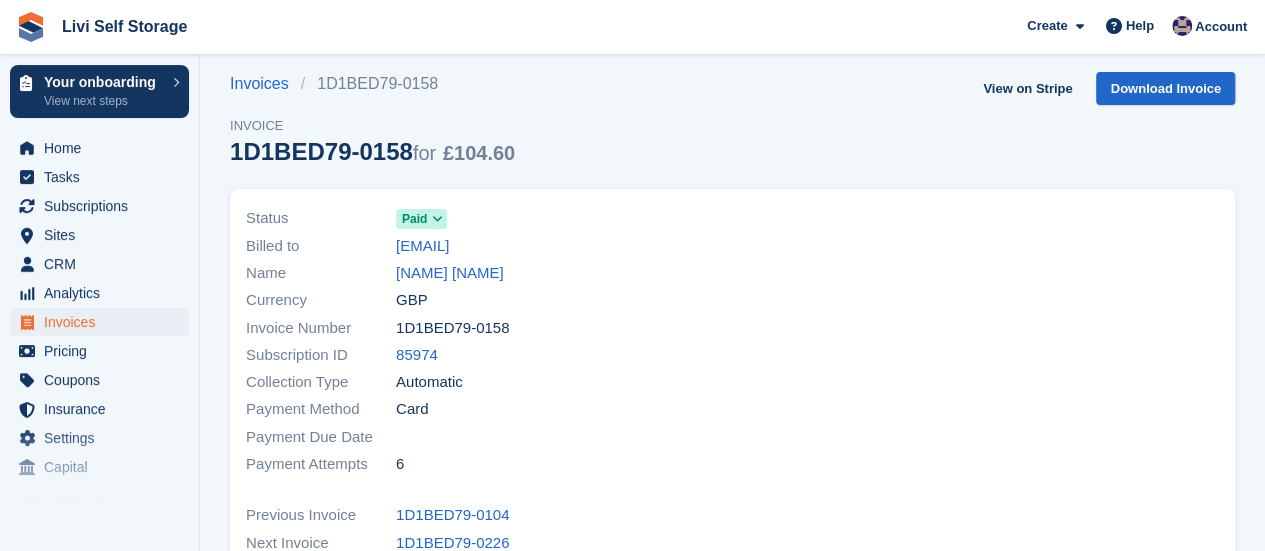 scroll, scrollTop: 0, scrollLeft: 0, axis: both 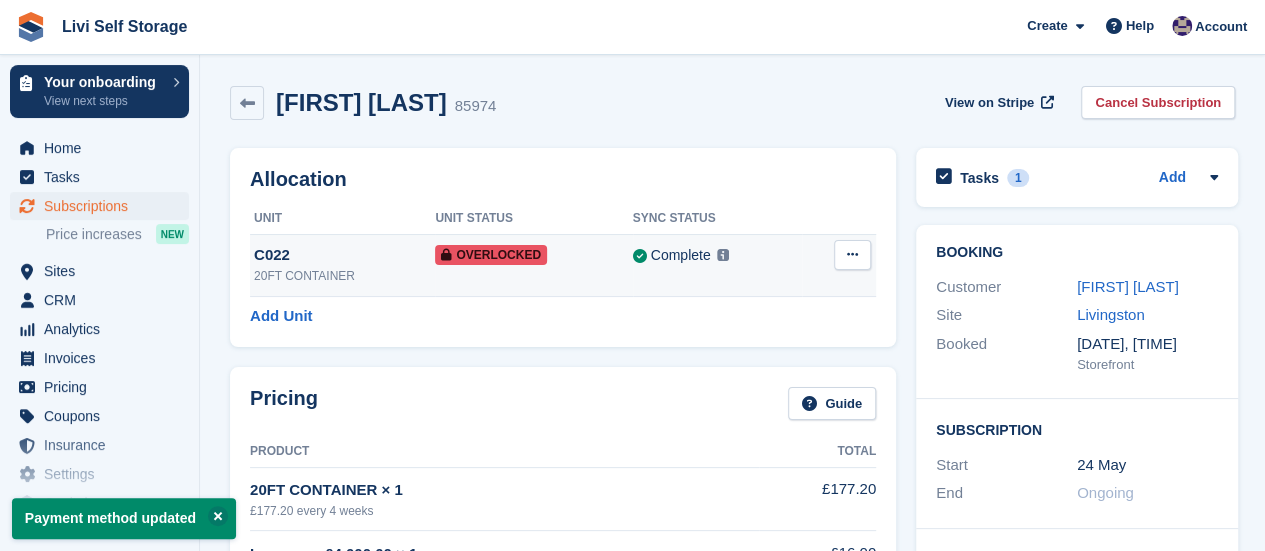 click at bounding box center (852, 255) 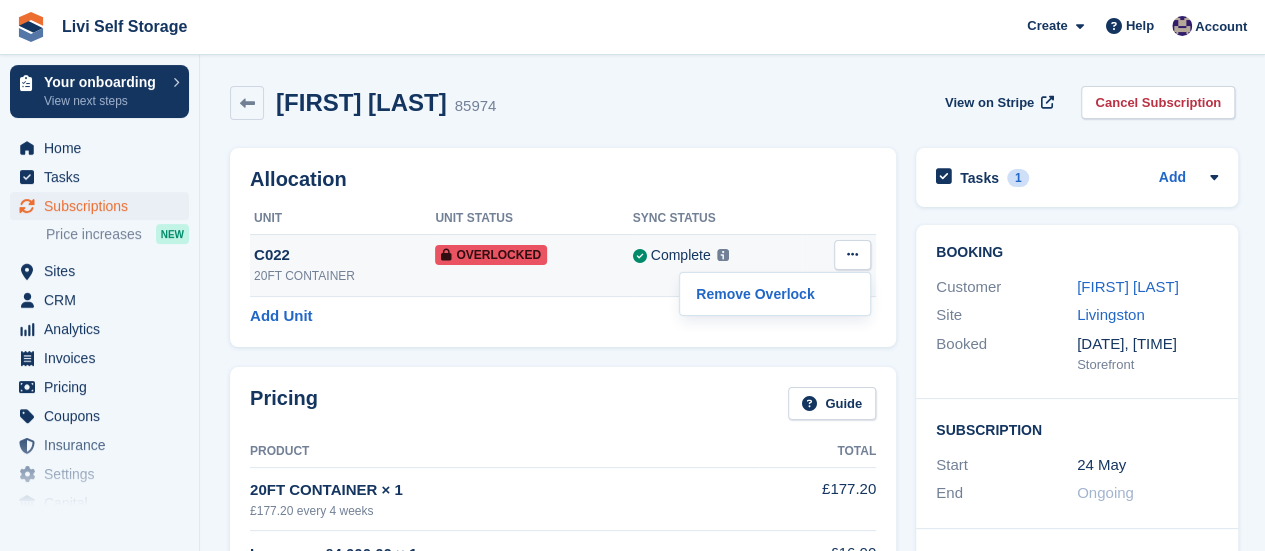 click at bounding box center (852, 255) 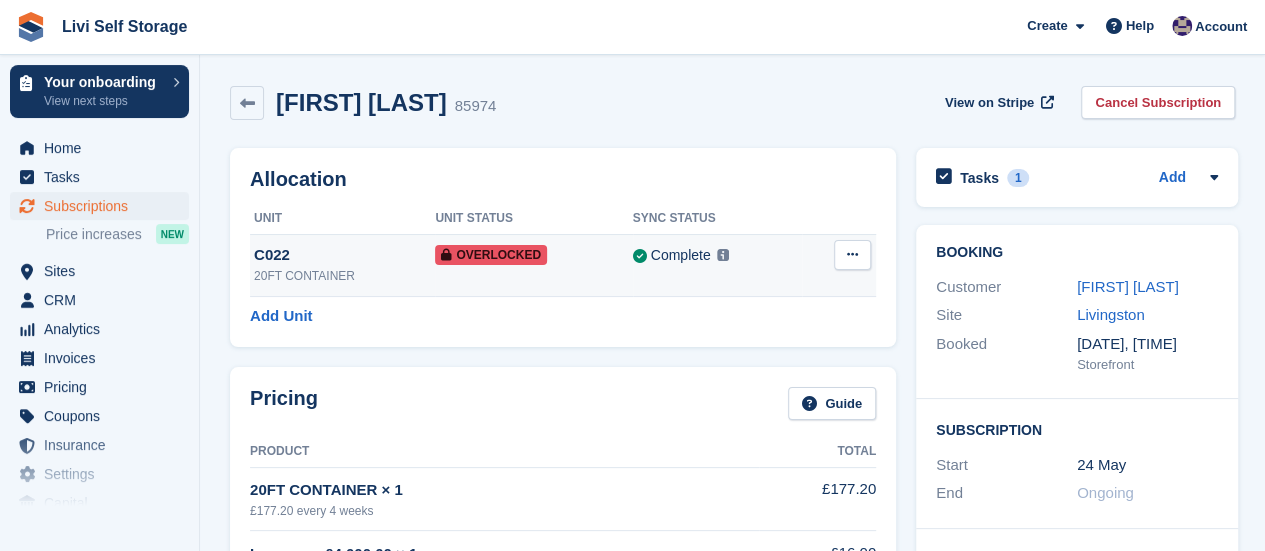 click at bounding box center (852, 254) 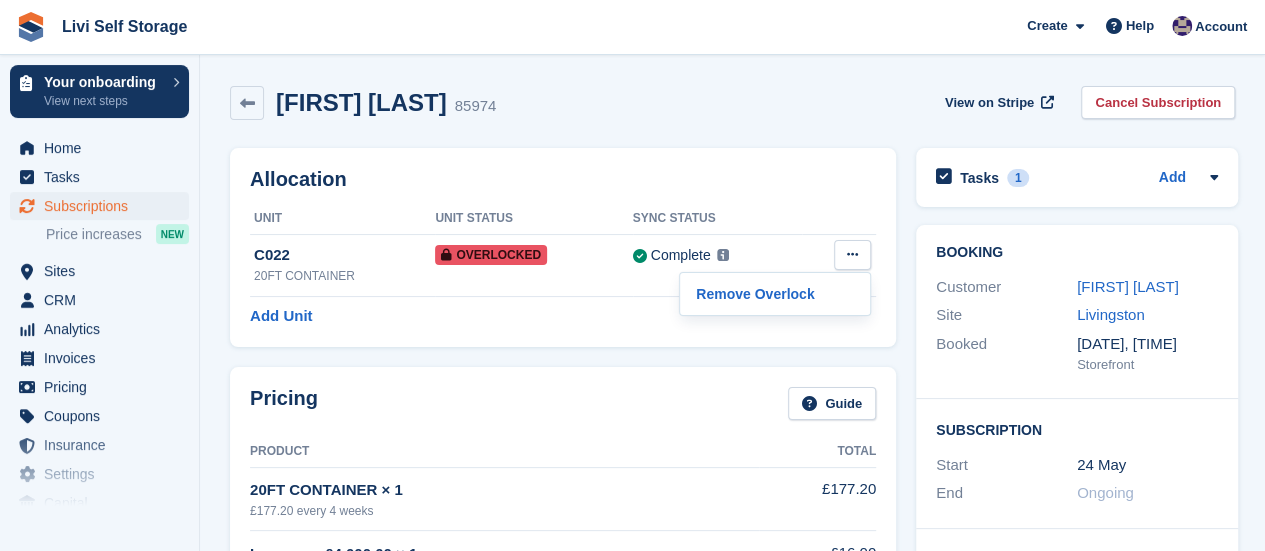 click on "Add Unit" at bounding box center (563, 316) 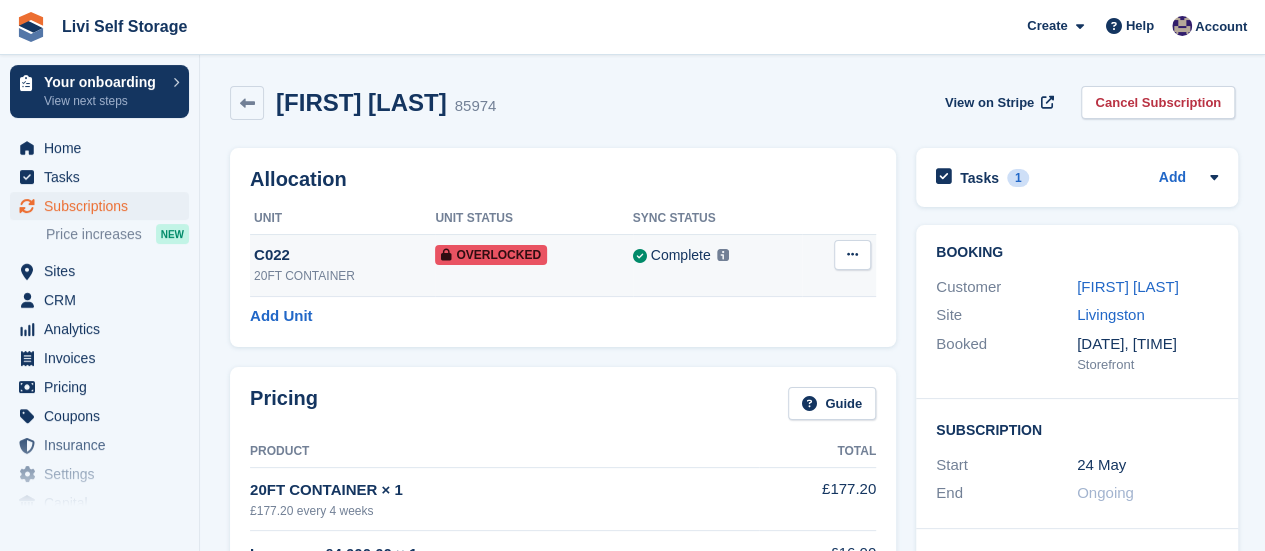 click on "C022" at bounding box center (344, 255) 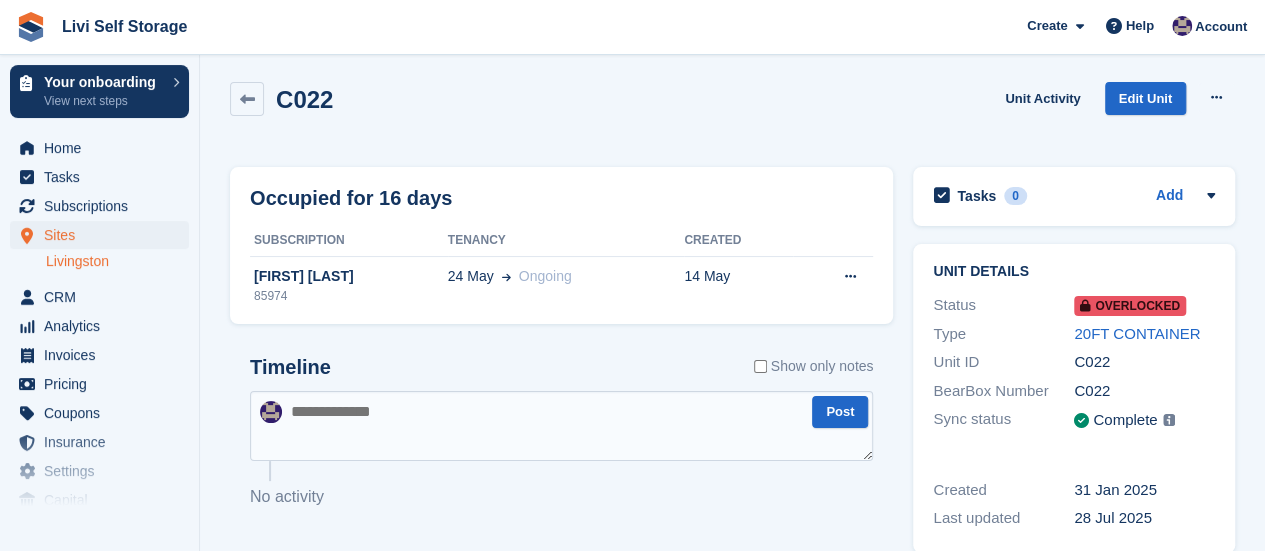 scroll, scrollTop: 32, scrollLeft: 0, axis: vertical 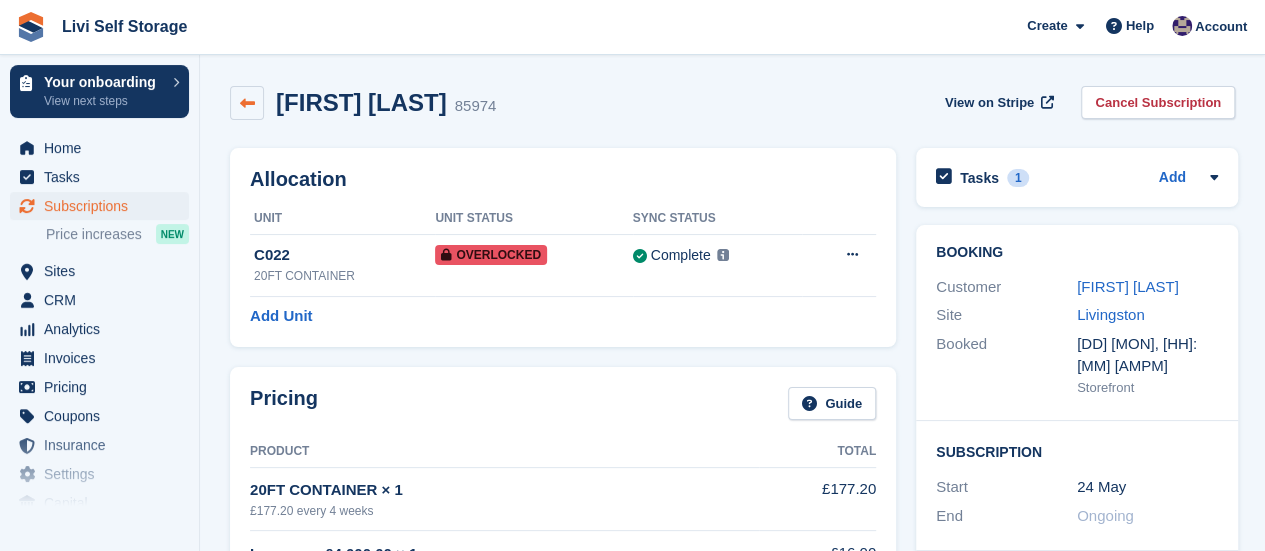 click at bounding box center [247, 103] 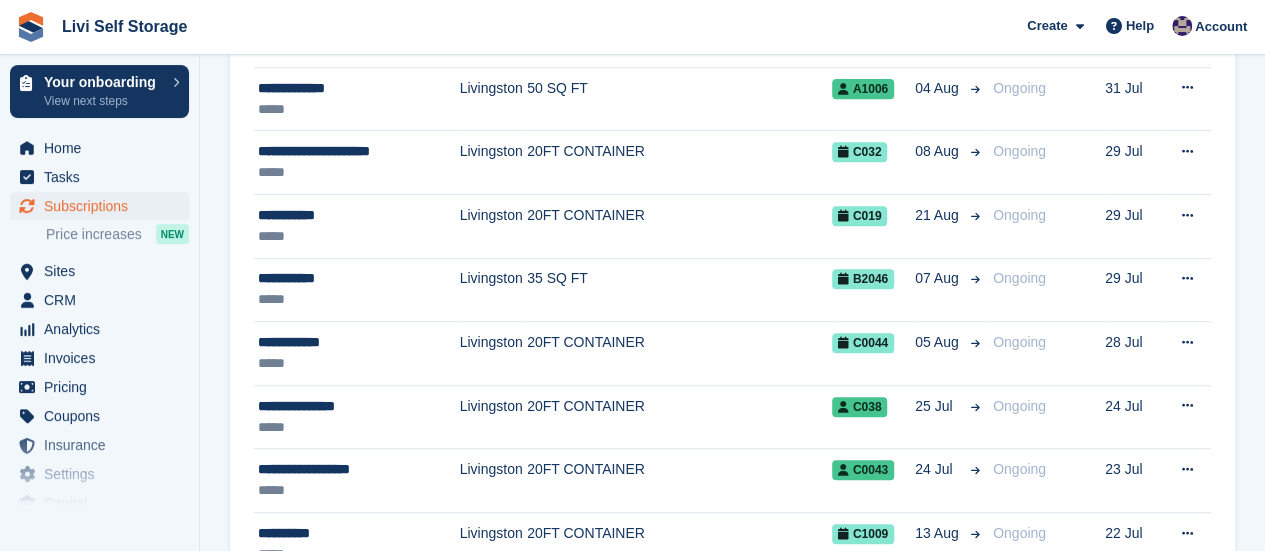scroll, scrollTop: 400, scrollLeft: 0, axis: vertical 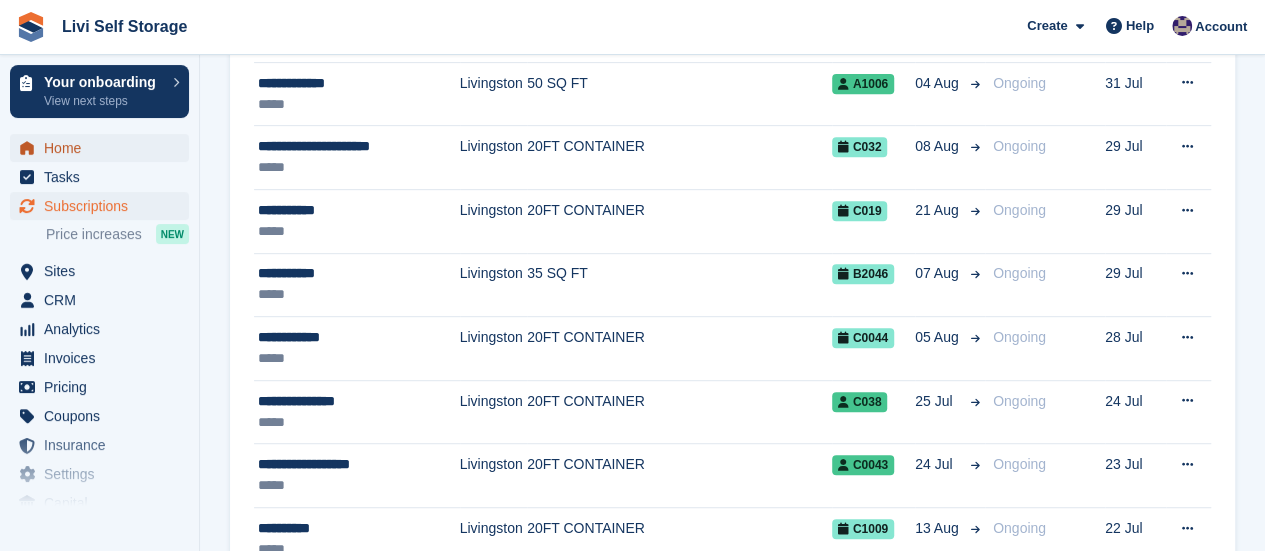 click on "Home" at bounding box center (104, 148) 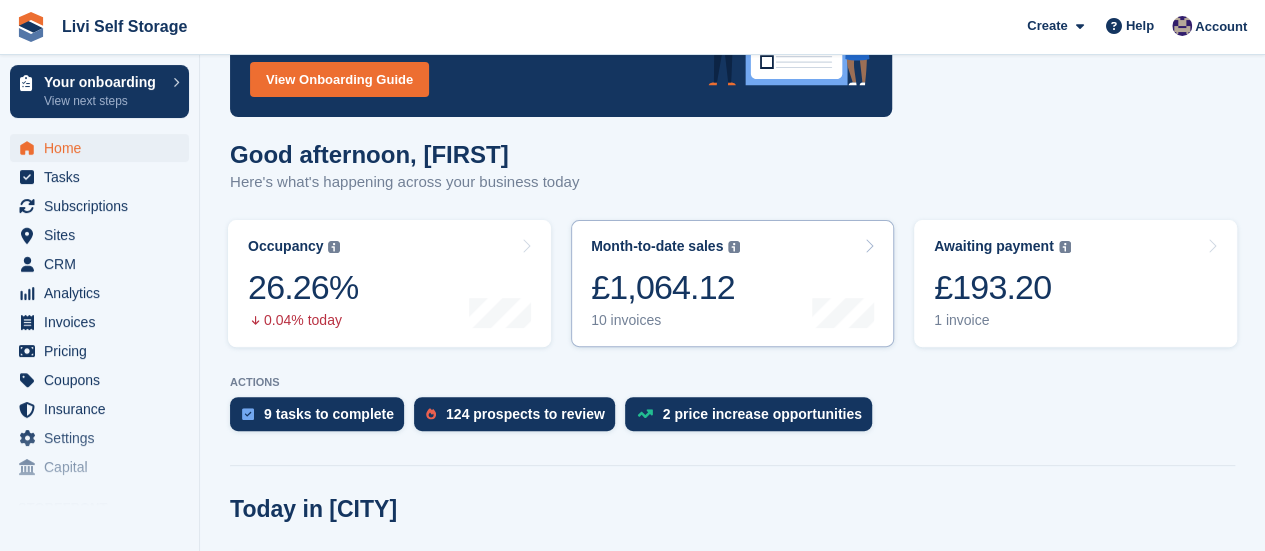scroll, scrollTop: 200, scrollLeft: 0, axis: vertical 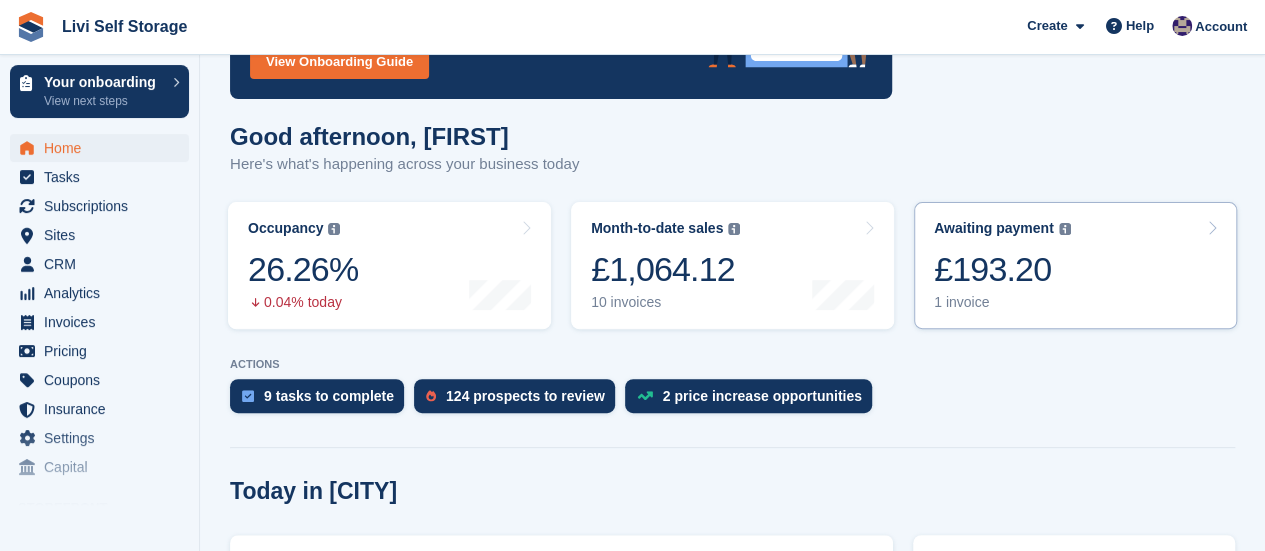 click on "1 invoice" at bounding box center [1002, 302] 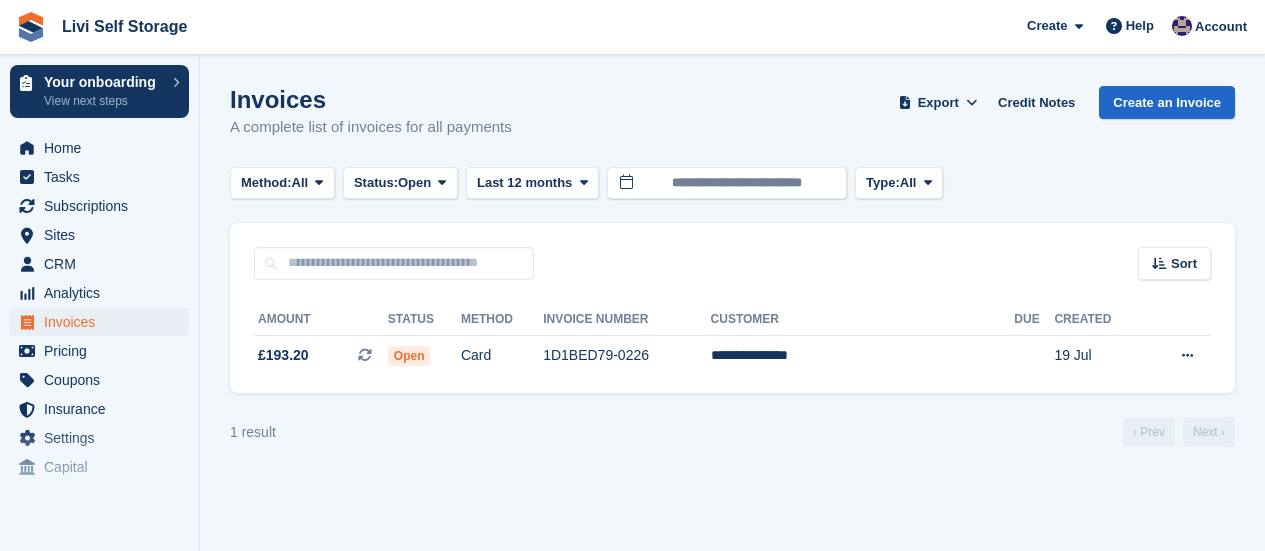 scroll, scrollTop: 0, scrollLeft: 0, axis: both 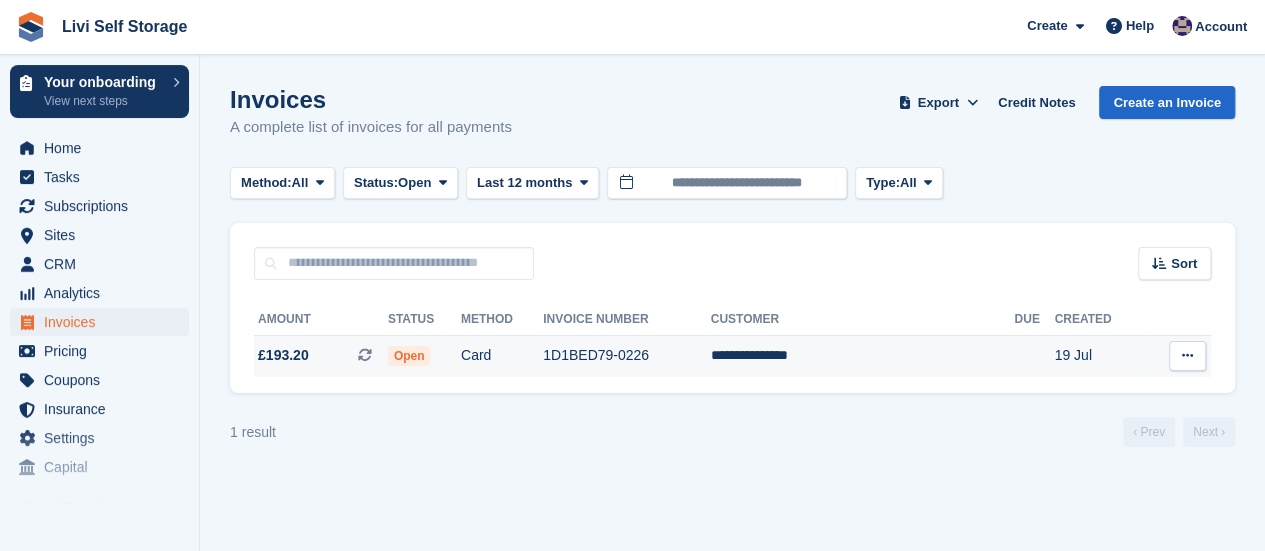 click at bounding box center [1187, 355] 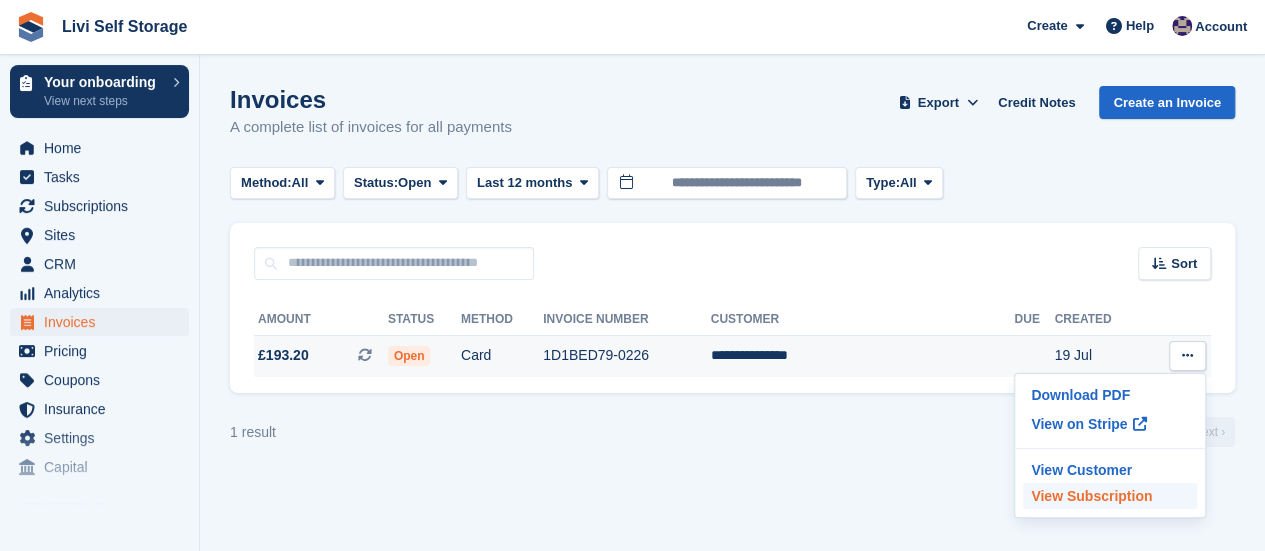click on "View Subscription" at bounding box center [1110, 496] 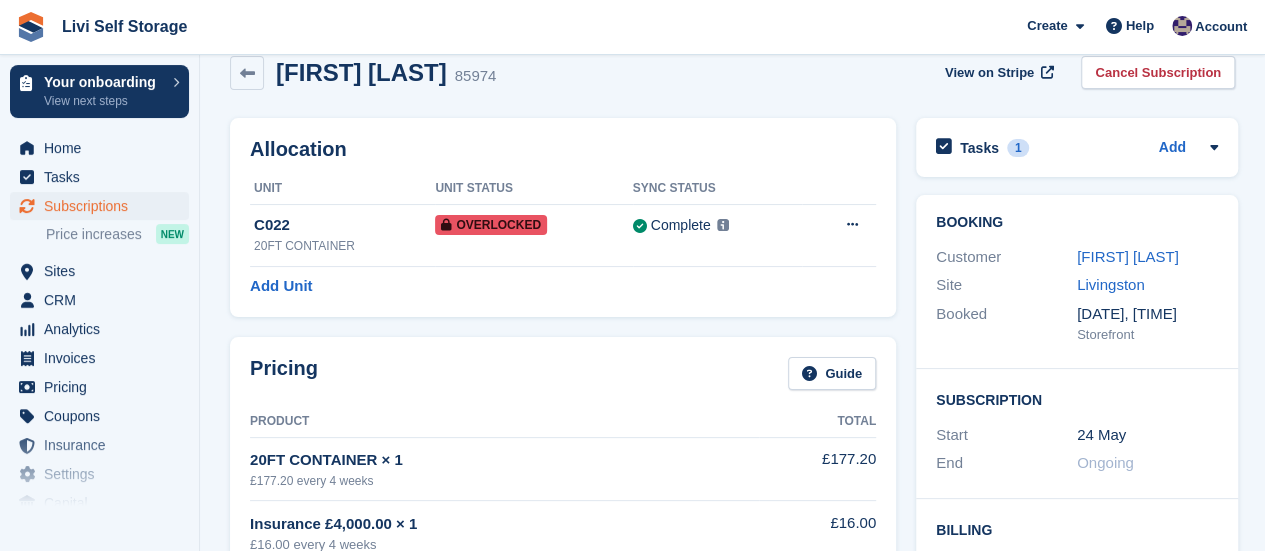 scroll, scrollTop: 0, scrollLeft: 0, axis: both 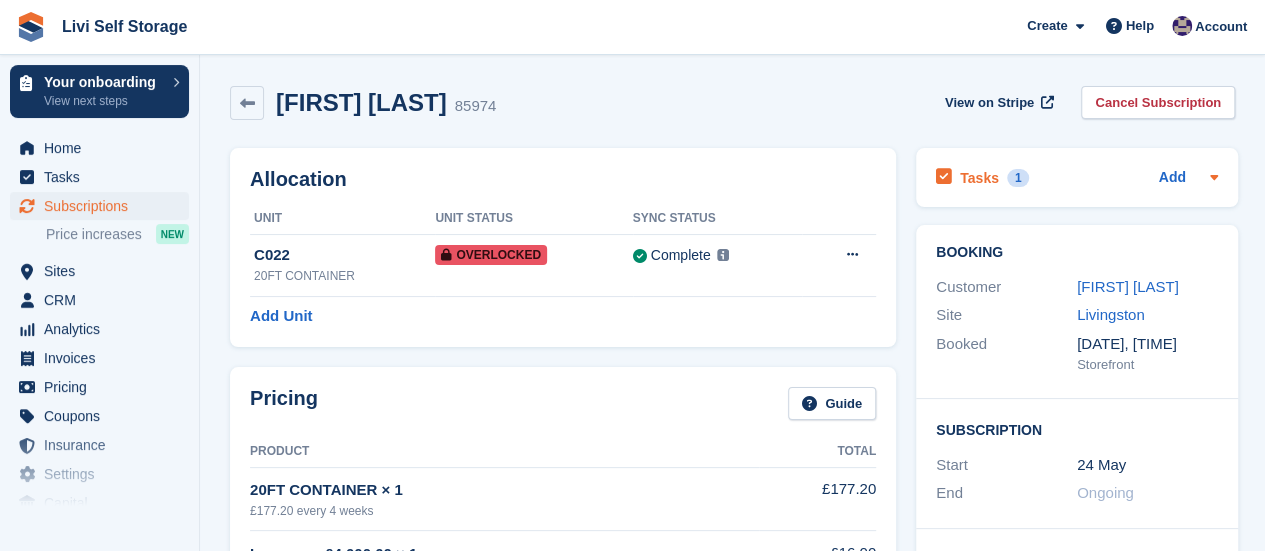 click on "Tasks" at bounding box center [979, 178] 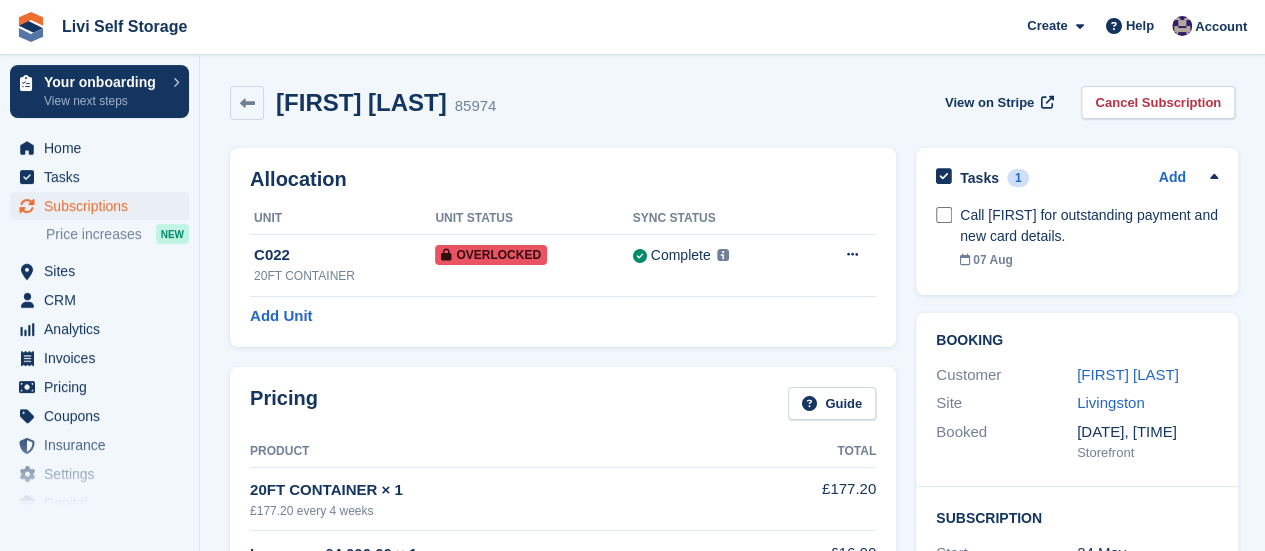 click on "Darren Harrison
85974
View on Stripe
Cancel Subscription" at bounding box center (732, 107) 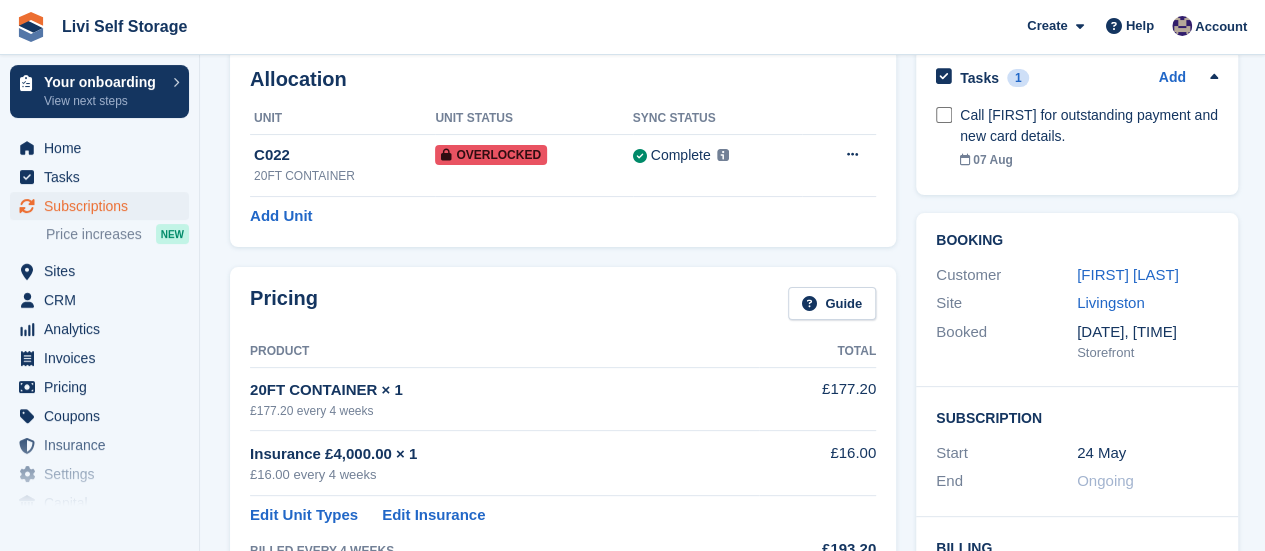 scroll, scrollTop: 0, scrollLeft: 0, axis: both 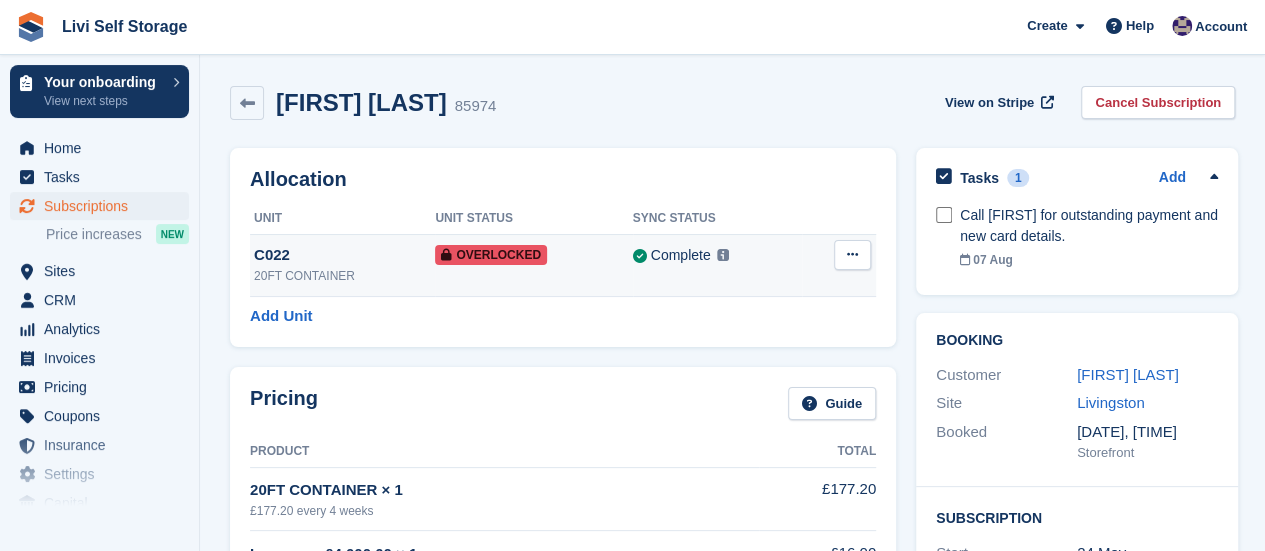 click on "Overlocked" at bounding box center [491, 255] 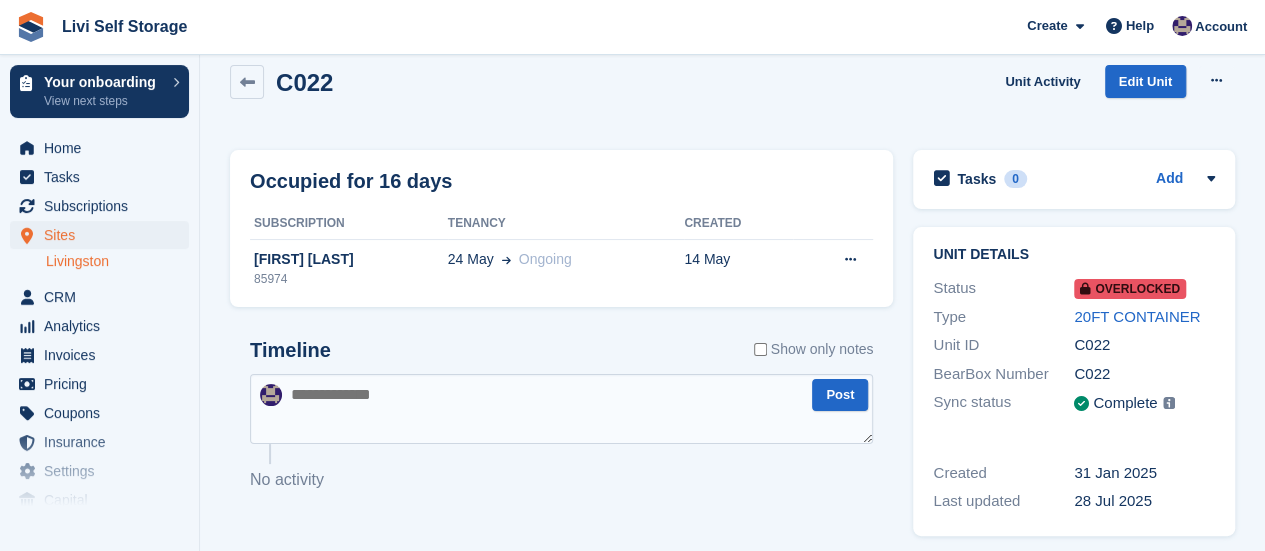 scroll, scrollTop: 32, scrollLeft: 0, axis: vertical 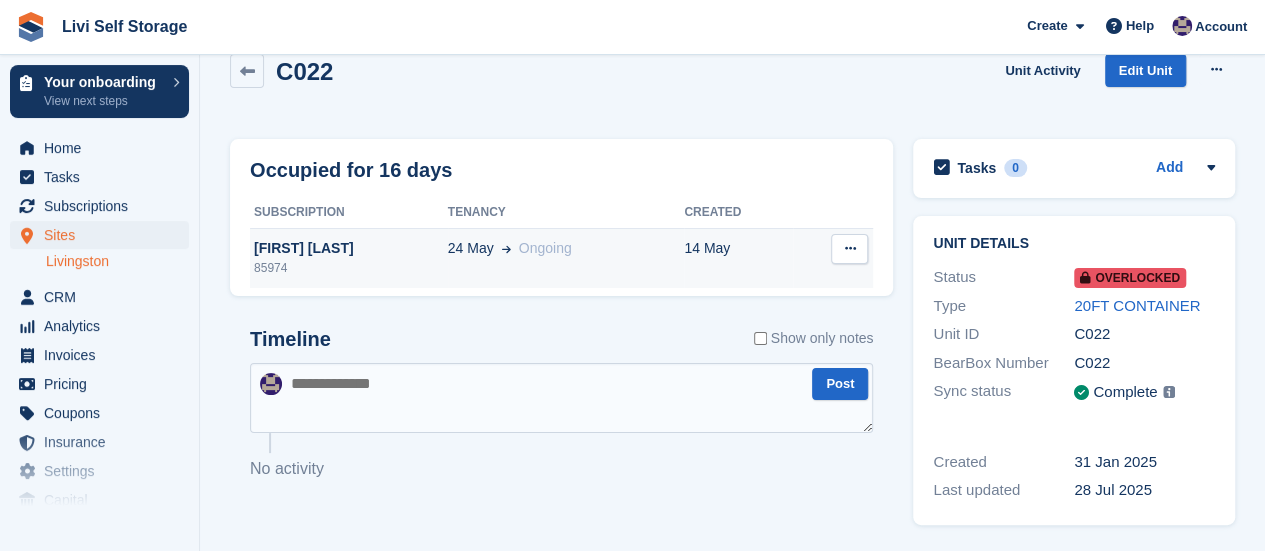 click at bounding box center [849, 248] 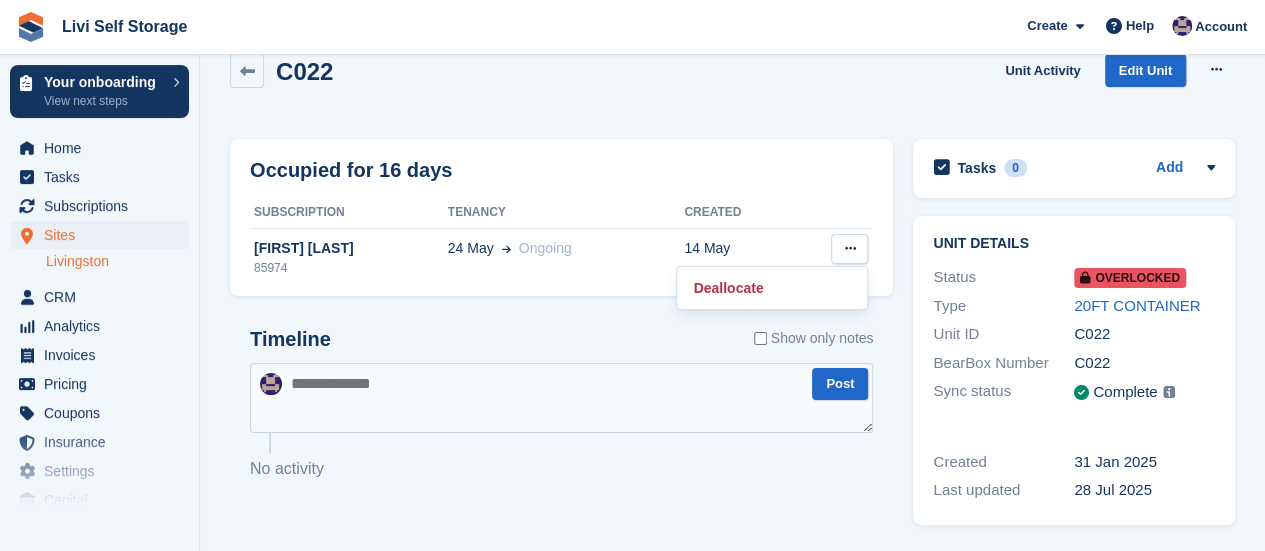 click on "Timeline
Show only notes" at bounding box center [561, 345] 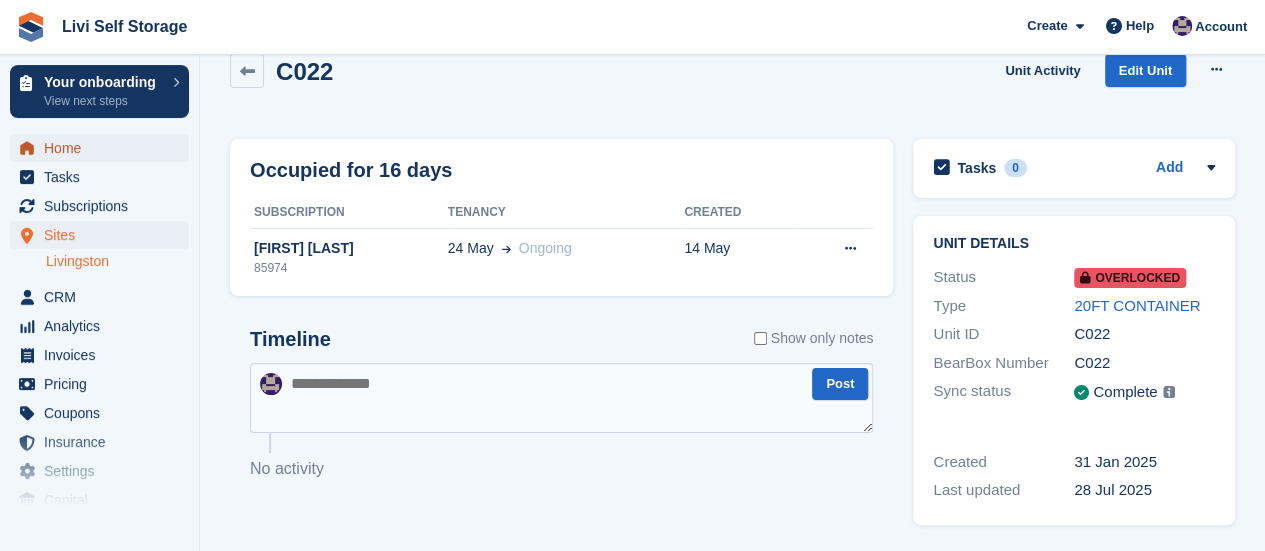 click on "Home" at bounding box center (104, 148) 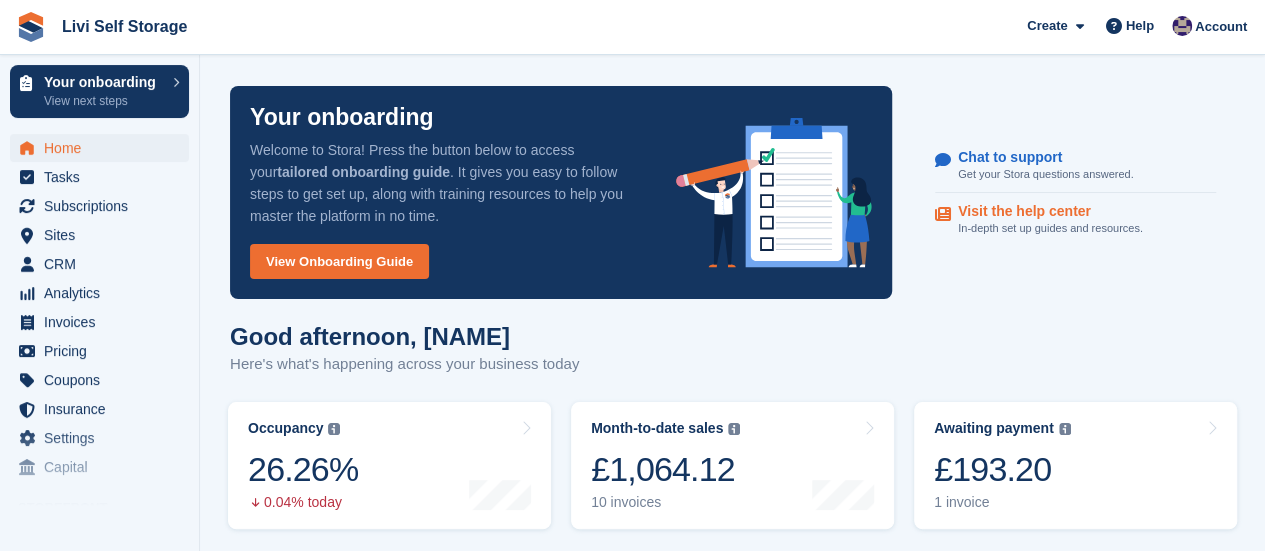 scroll, scrollTop: 300, scrollLeft: 0, axis: vertical 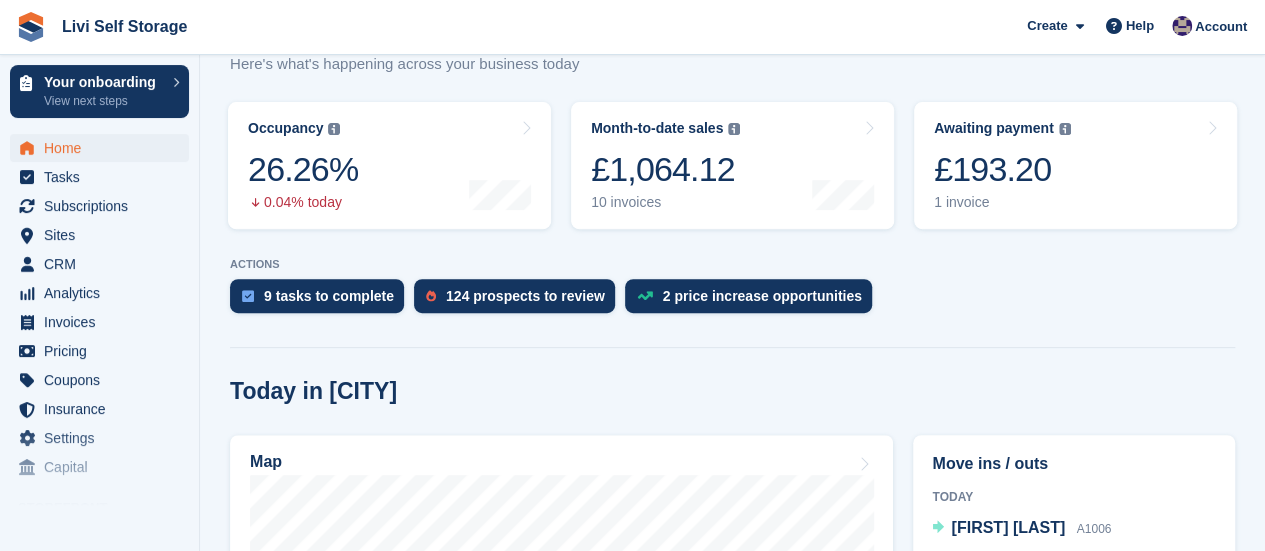 click on "1 invoice" at bounding box center (1002, 202) 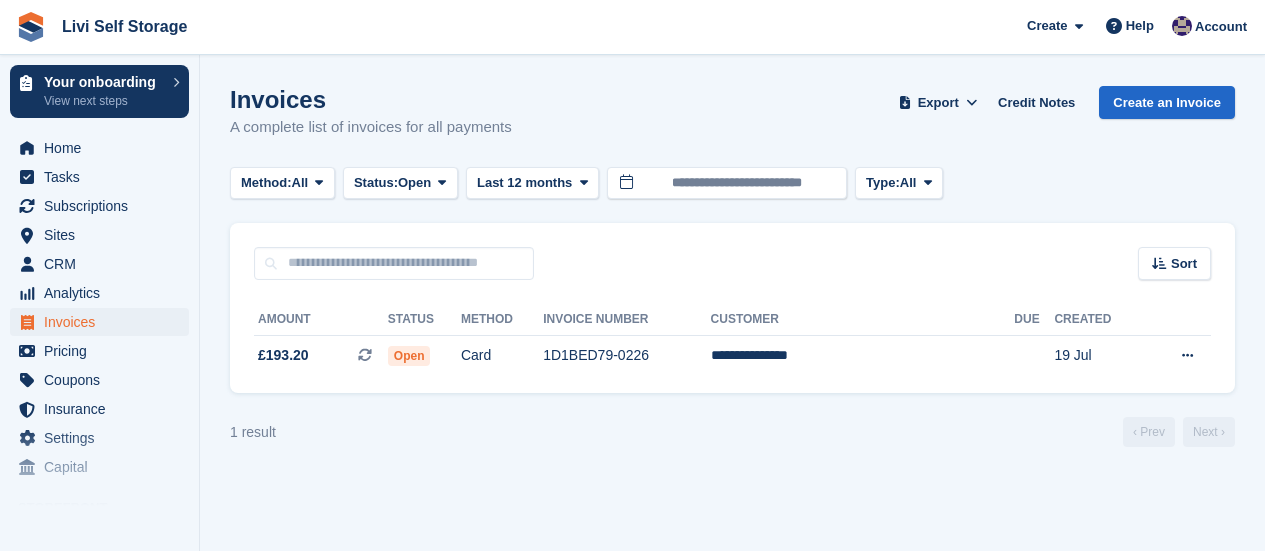 scroll, scrollTop: 0, scrollLeft: 0, axis: both 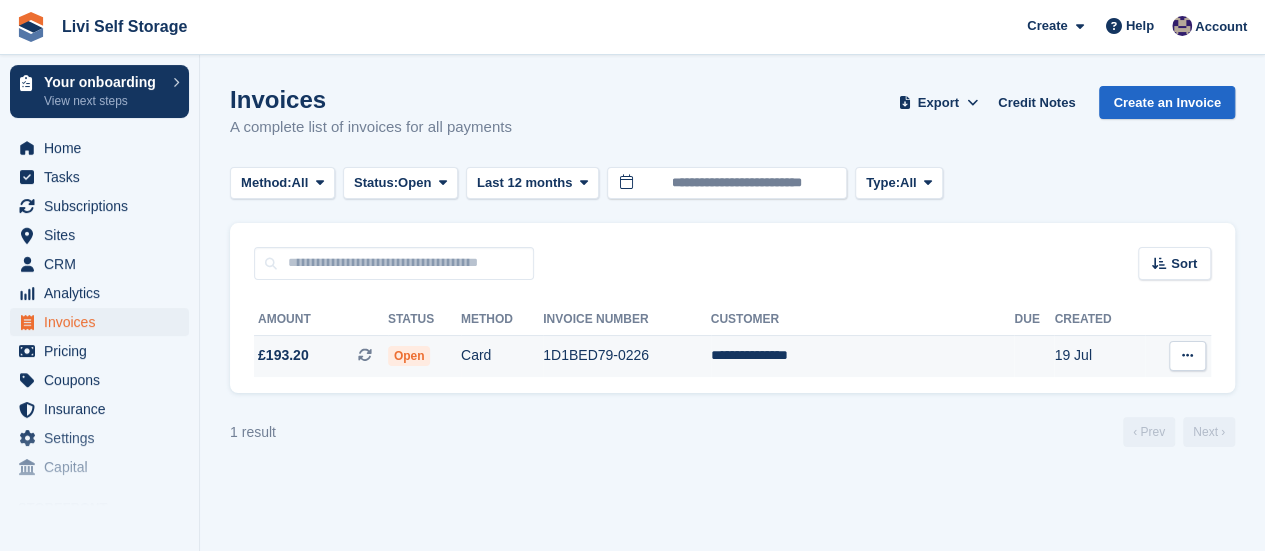 click on "1D1BED79-0226" at bounding box center (626, 356) 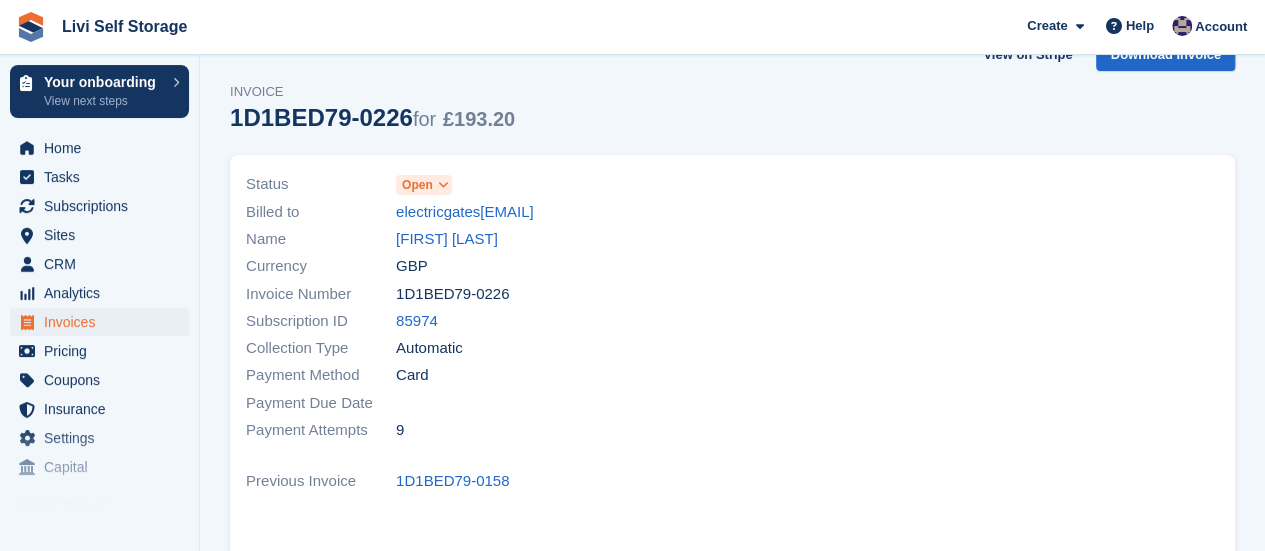 scroll, scrollTop: 18, scrollLeft: 0, axis: vertical 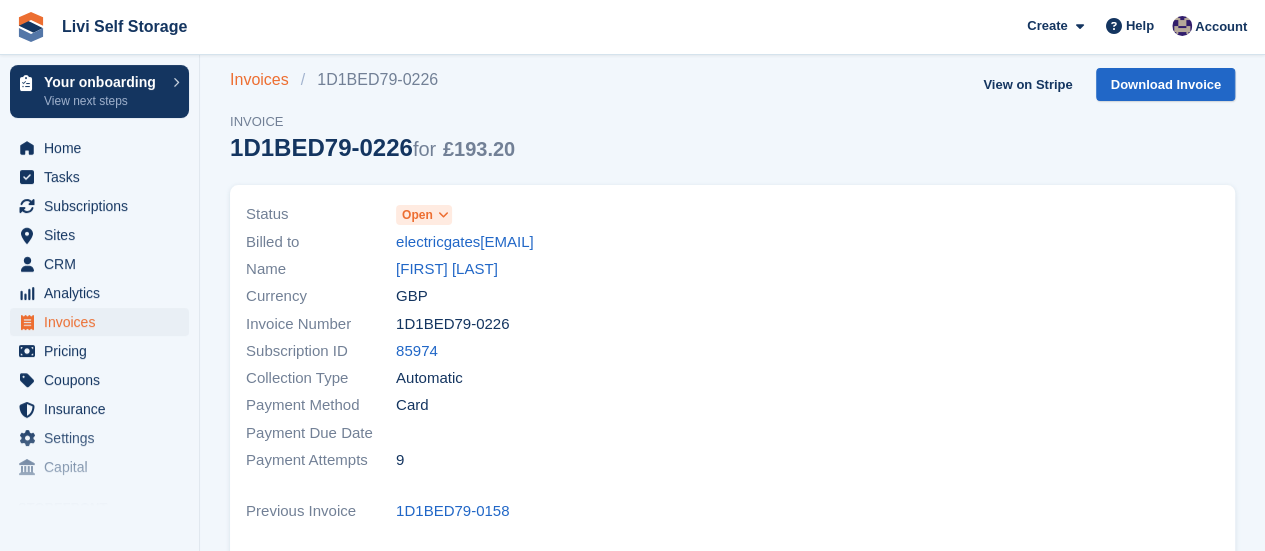 click on "Invoices" at bounding box center (265, 80) 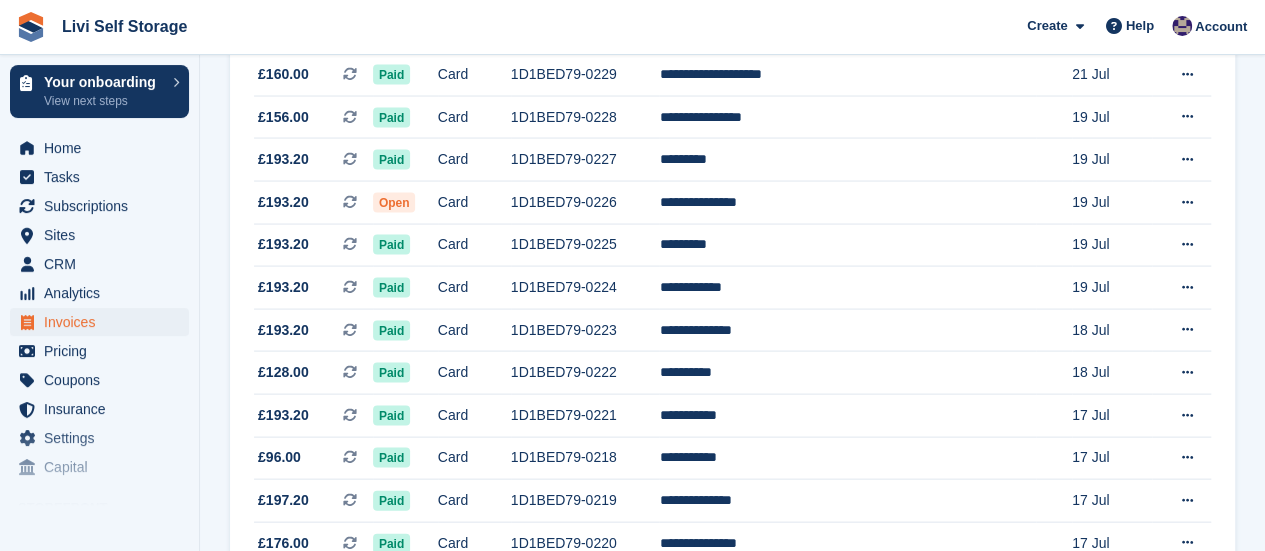 scroll, scrollTop: 2029, scrollLeft: 0, axis: vertical 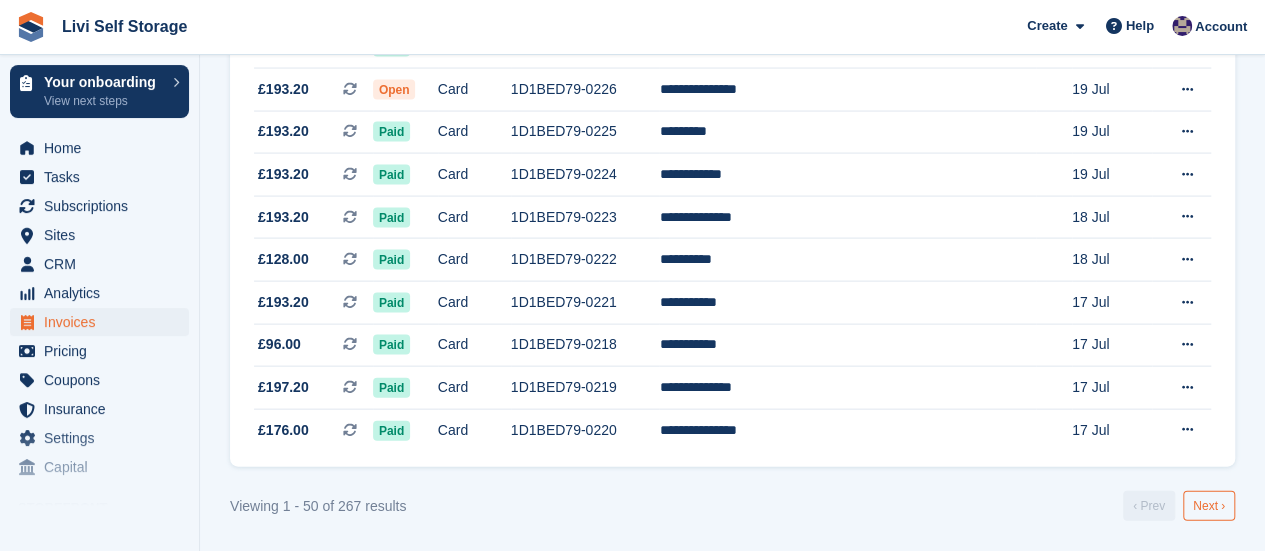 click on "Next ›" at bounding box center (1209, 506) 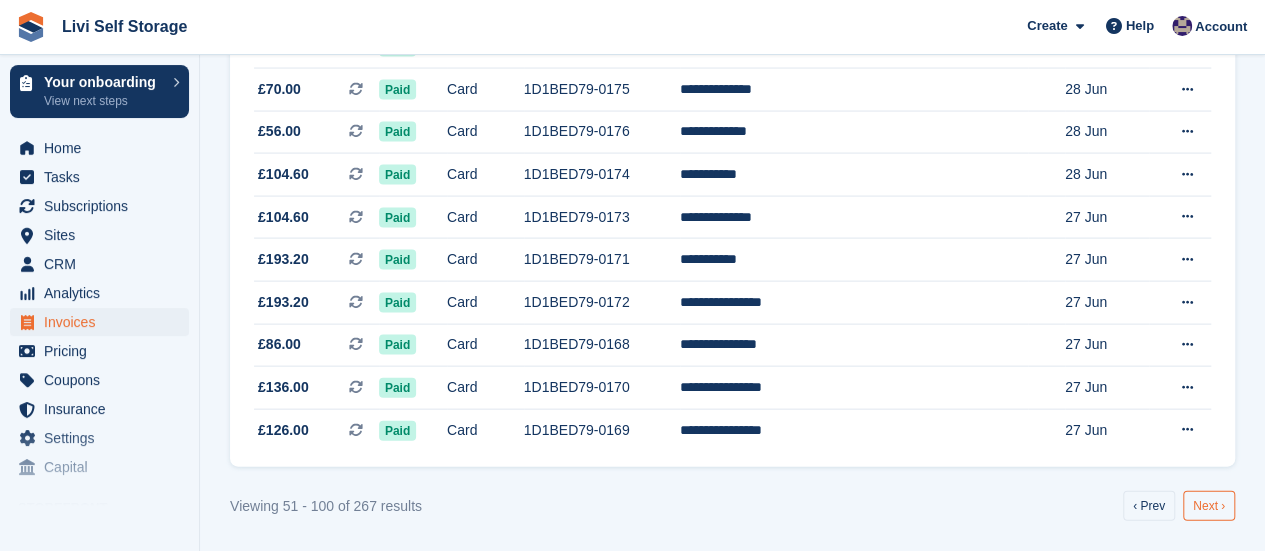 click on "Next ›" at bounding box center [1209, 506] 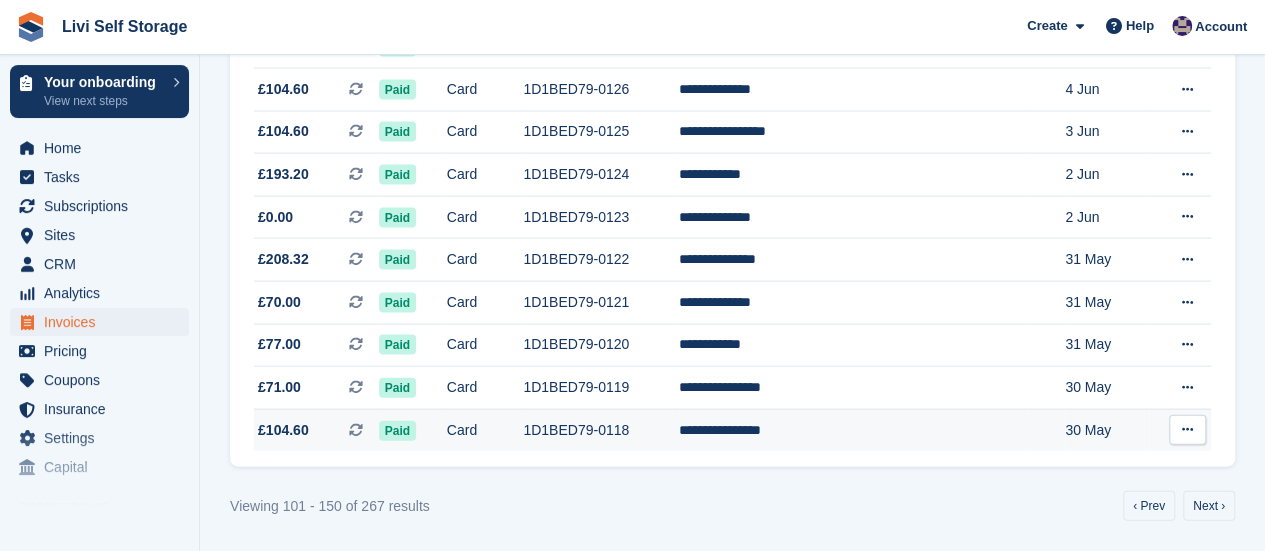 scroll, scrollTop: 2029, scrollLeft: 0, axis: vertical 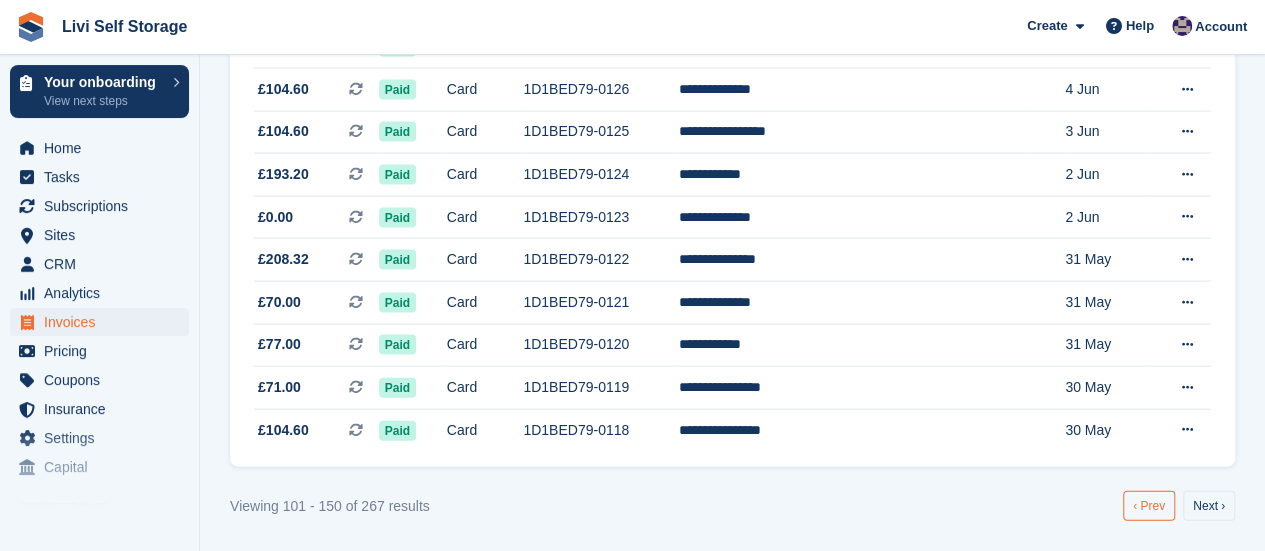 click on "‹ Prev" at bounding box center [1149, 506] 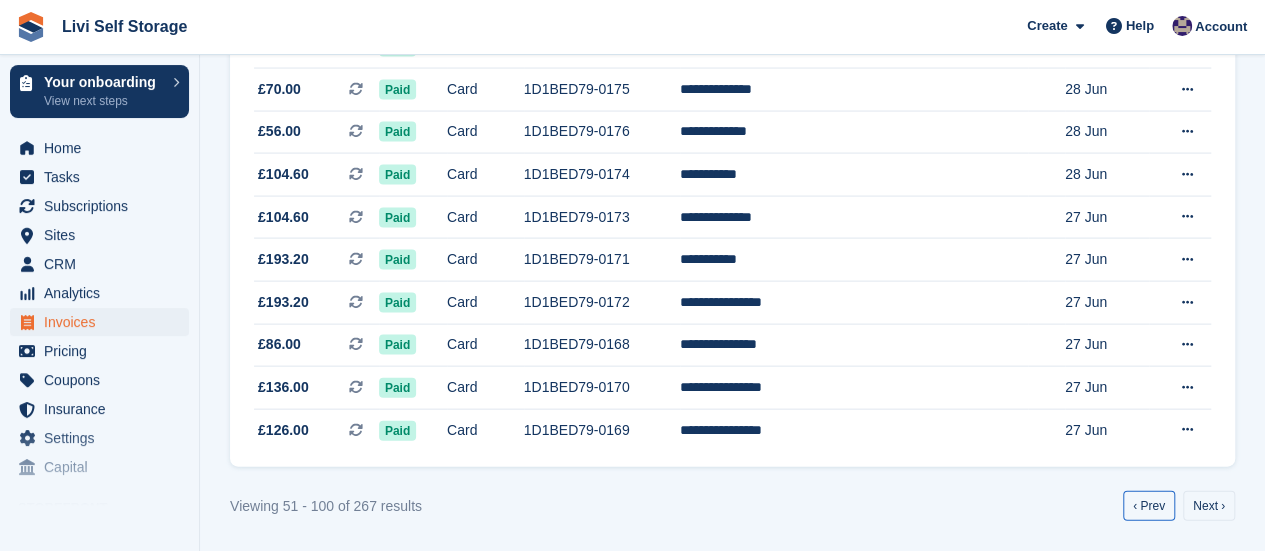click on "‹ Prev" at bounding box center (1149, 506) 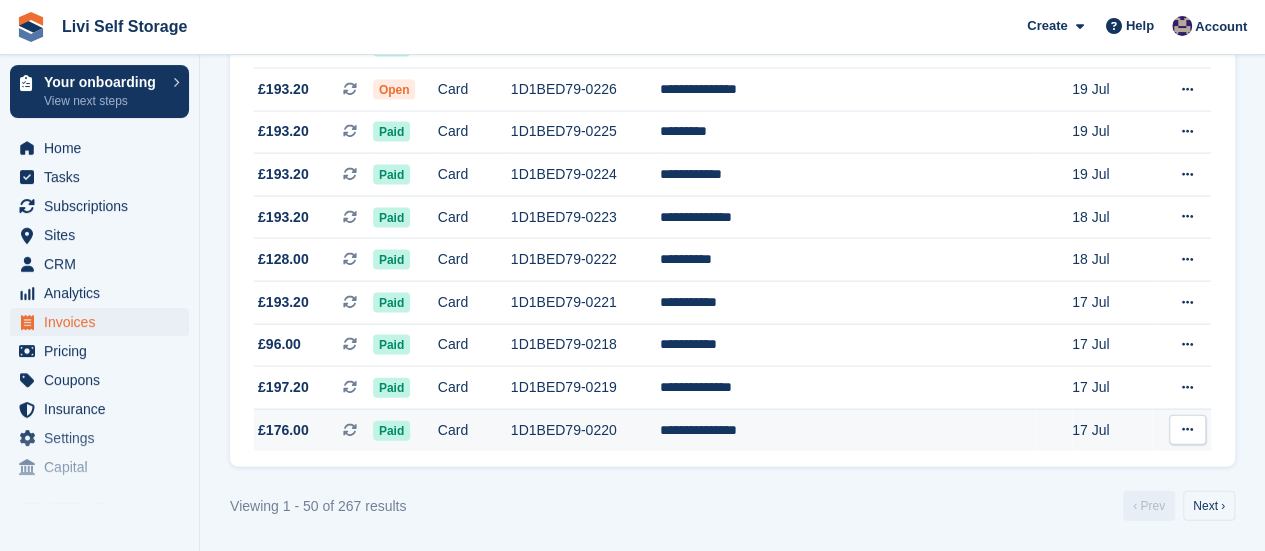 scroll, scrollTop: 1929, scrollLeft: 0, axis: vertical 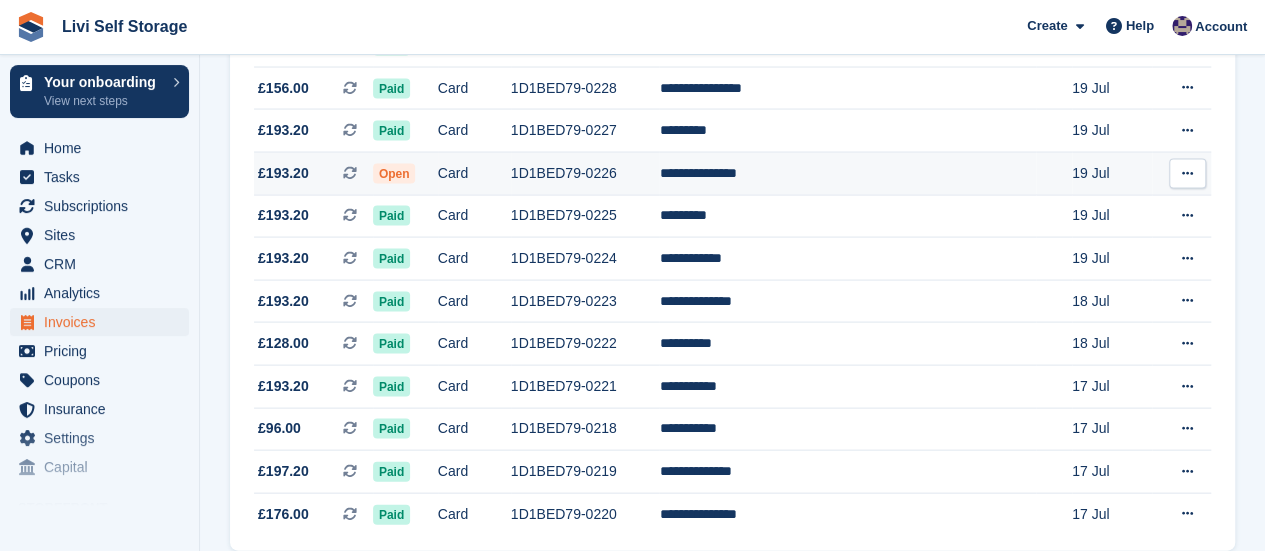 click at bounding box center (1187, 173) 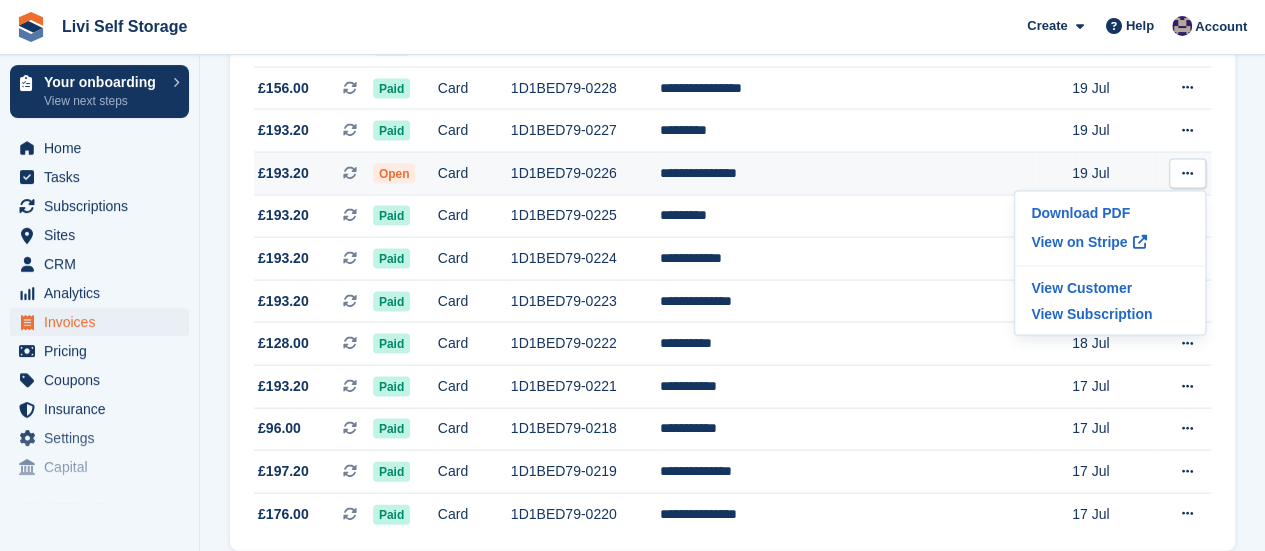 click on "Open" at bounding box center (394, 174) 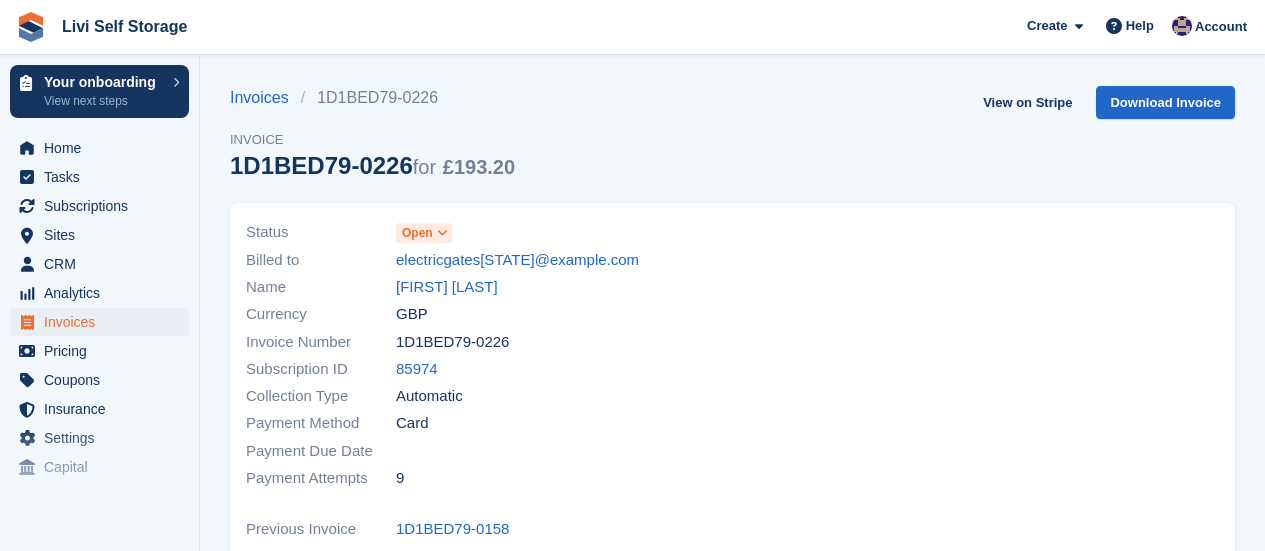 scroll, scrollTop: 0, scrollLeft: 0, axis: both 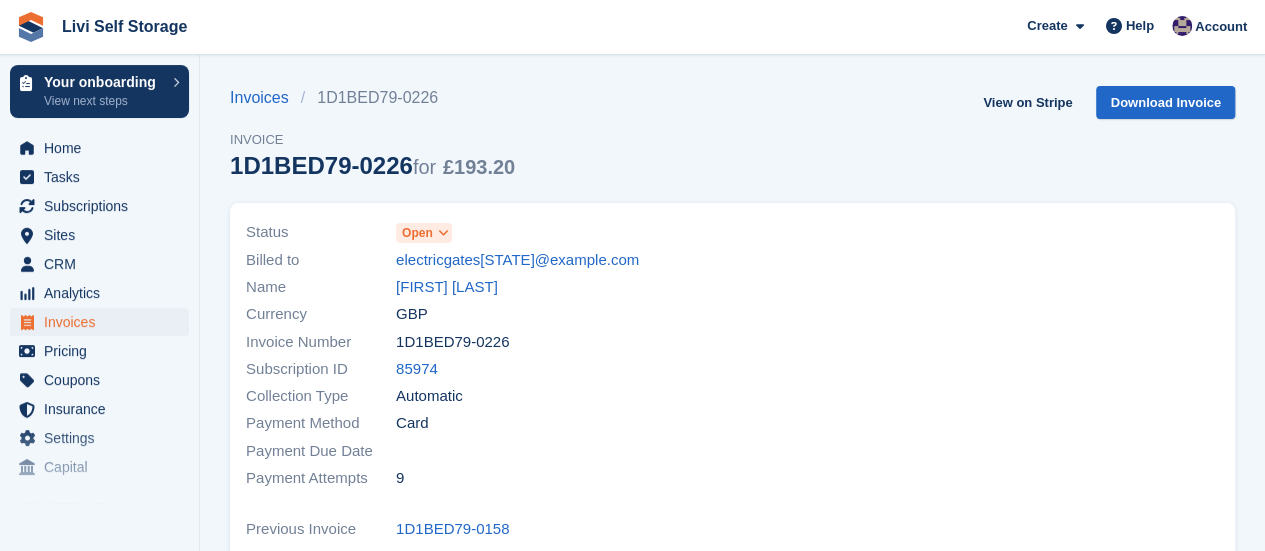 click at bounding box center (442, 233) 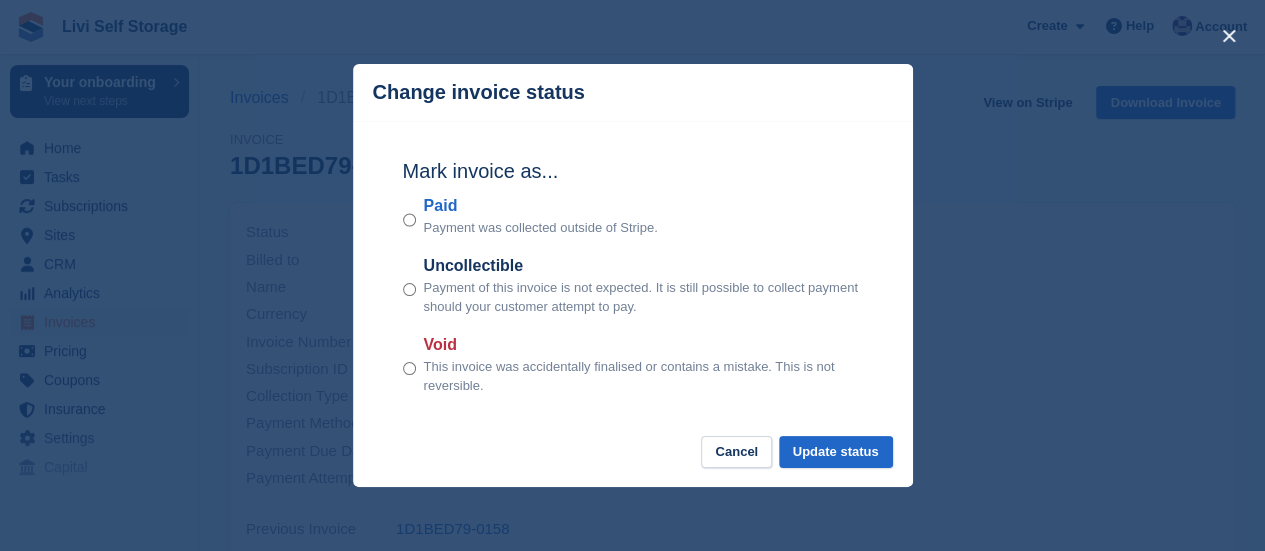 click at bounding box center [632, 275] 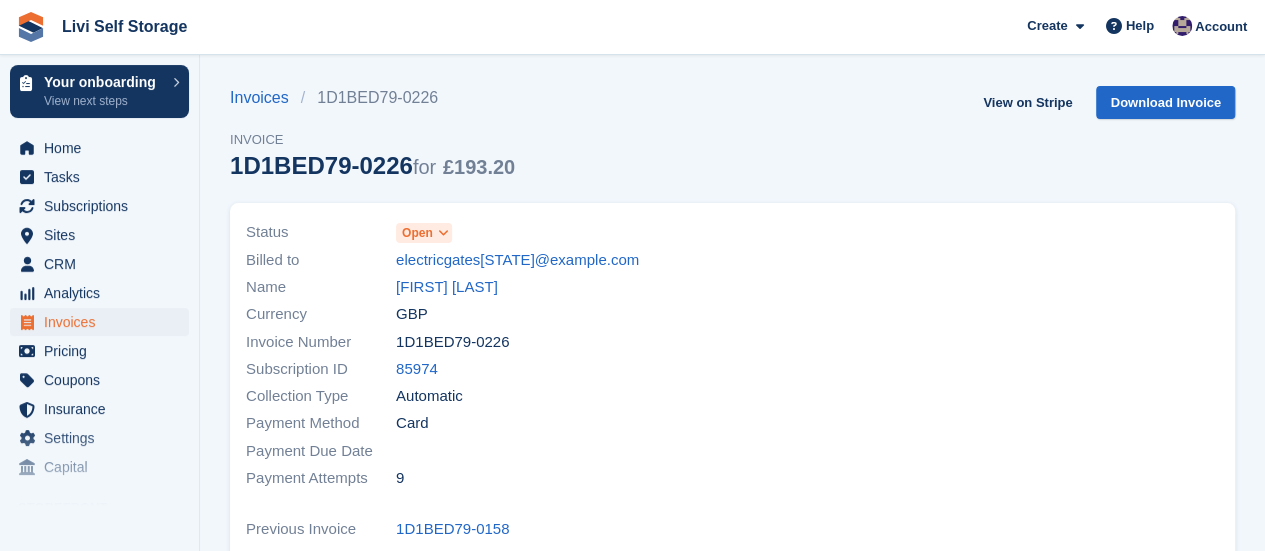 scroll, scrollTop: 100, scrollLeft: 0, axis: vertical 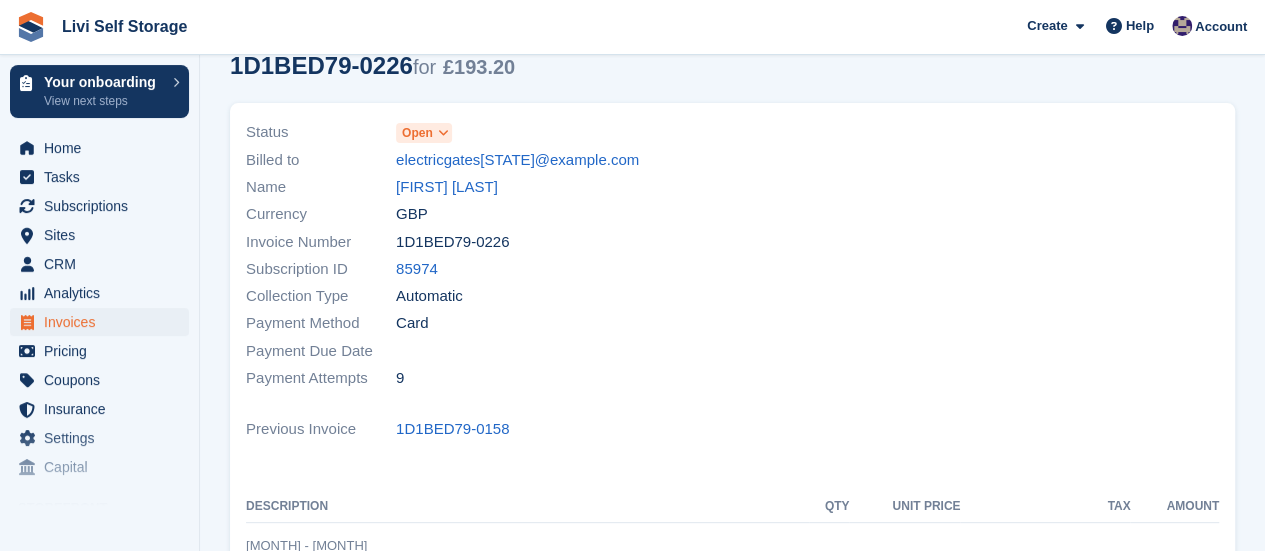 click at bounding box center [442, 133] 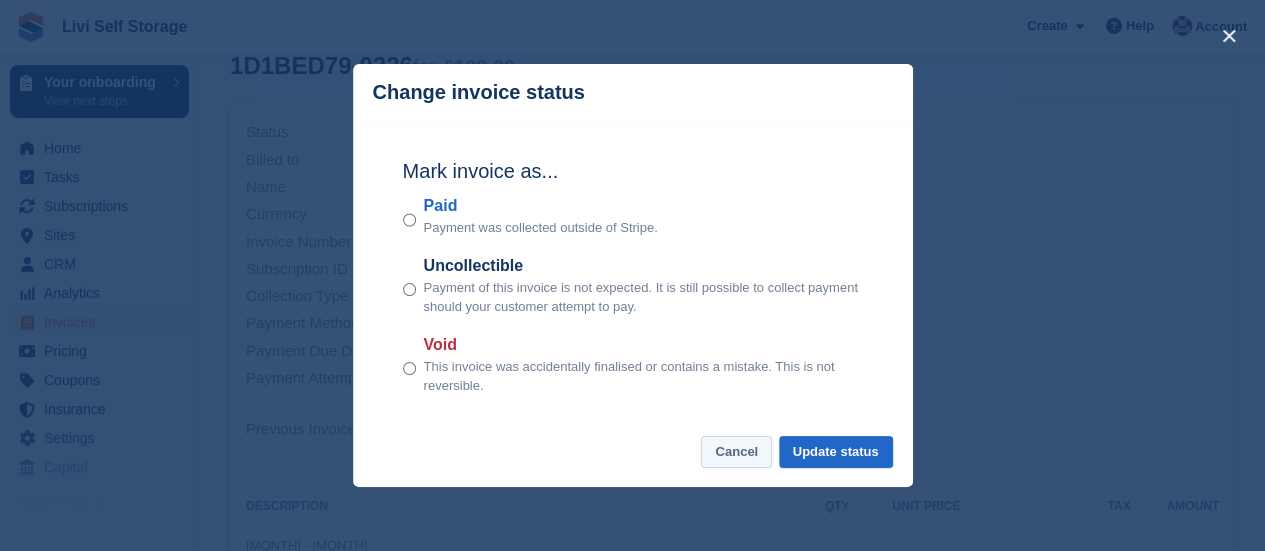 click on "Cancel" at bounding box center [736, 452] 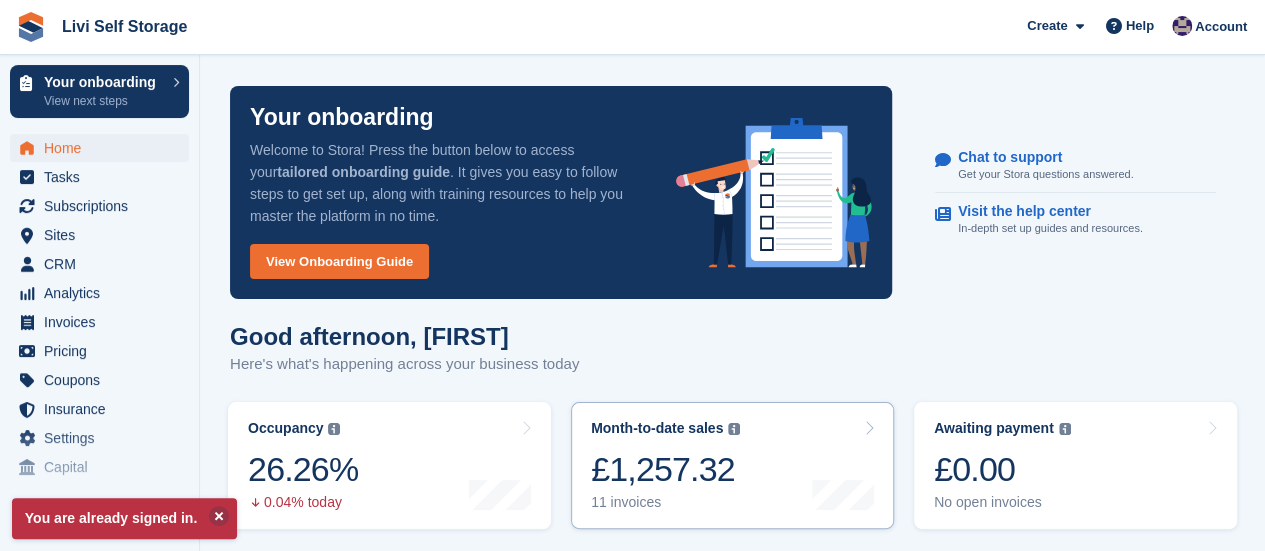 scroll, scrollTop: 200, scrollLeft: 0, axis: vertical 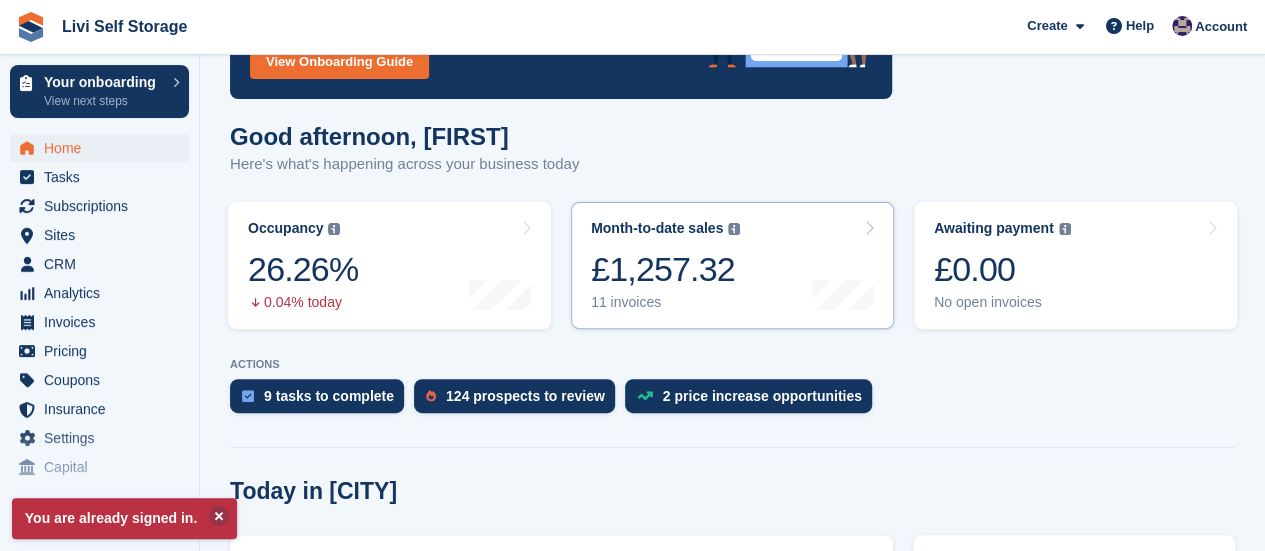 click on "11 invoices" at bounding box center (665, 302) 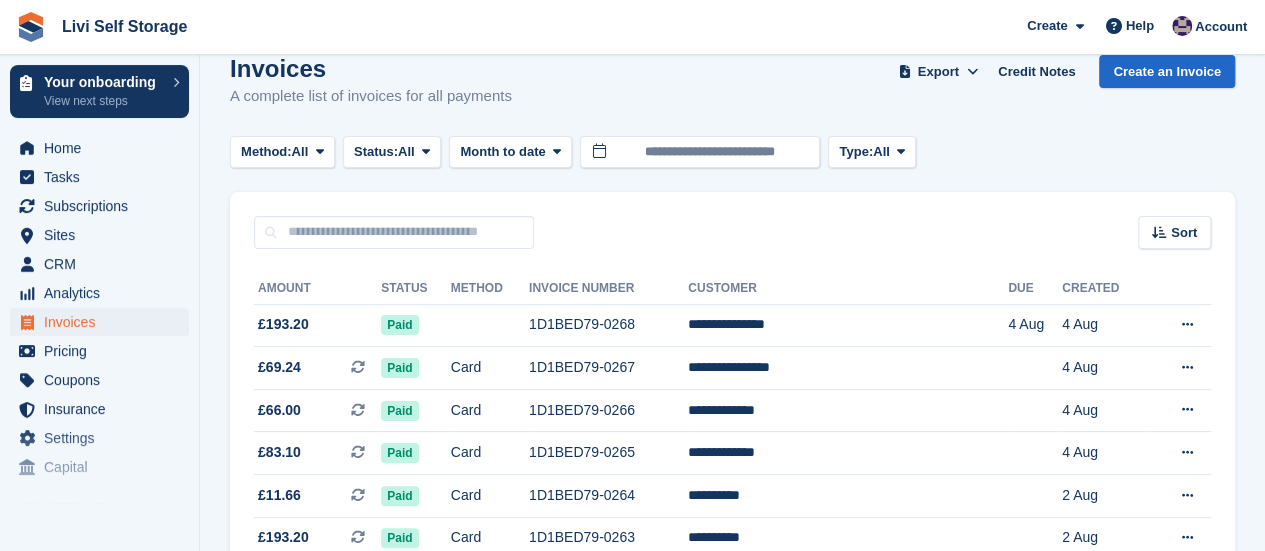 scroll, scrollTop: 0, scrollLeft: 0, axis: both 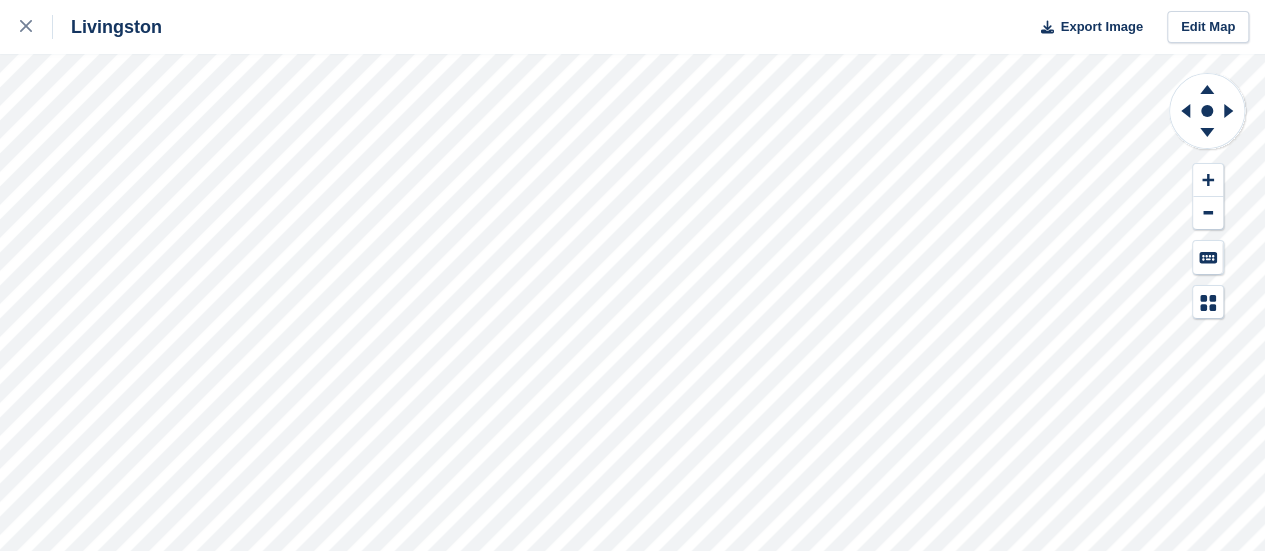 click on "Livingston Export Image Edit Map" at bounding box center (632, 275) 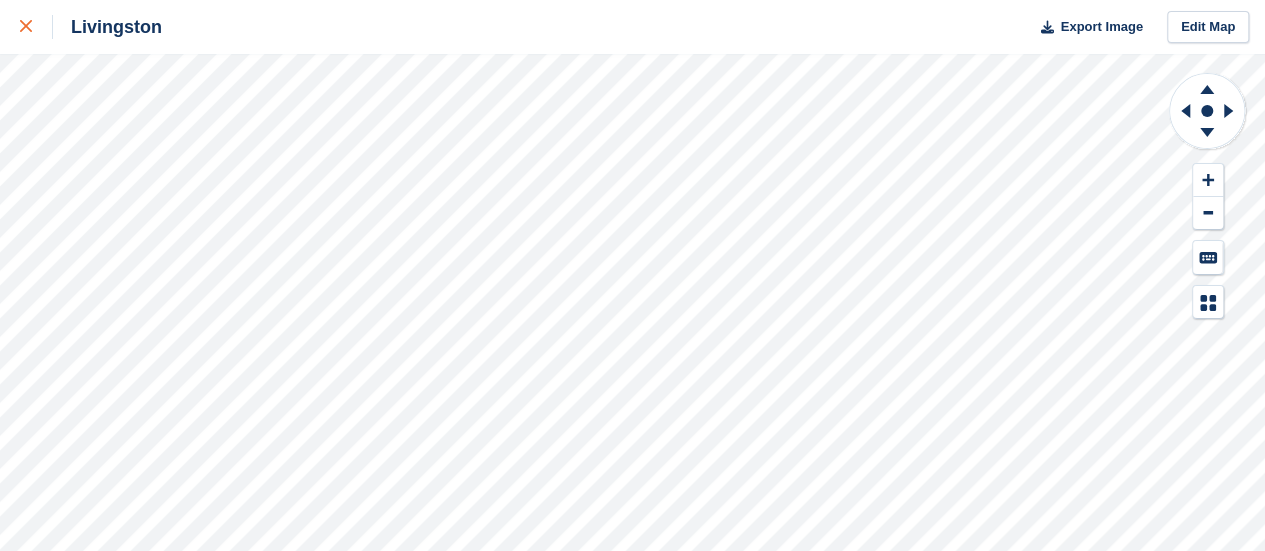 click 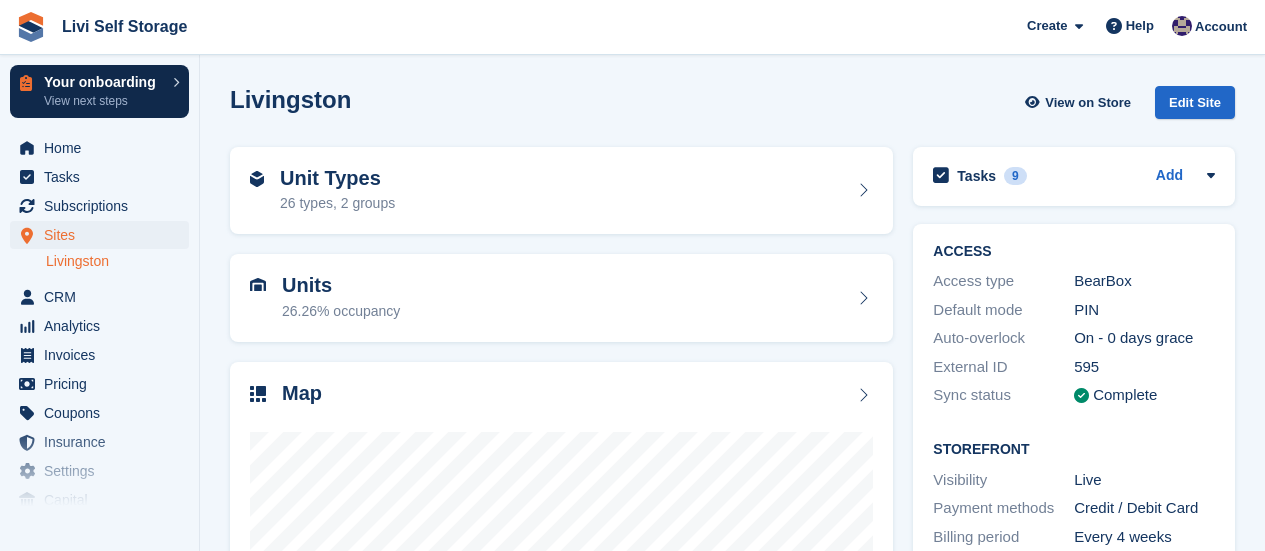 scroll, scrollTop: 0, scrollLeft: 0, axis: both 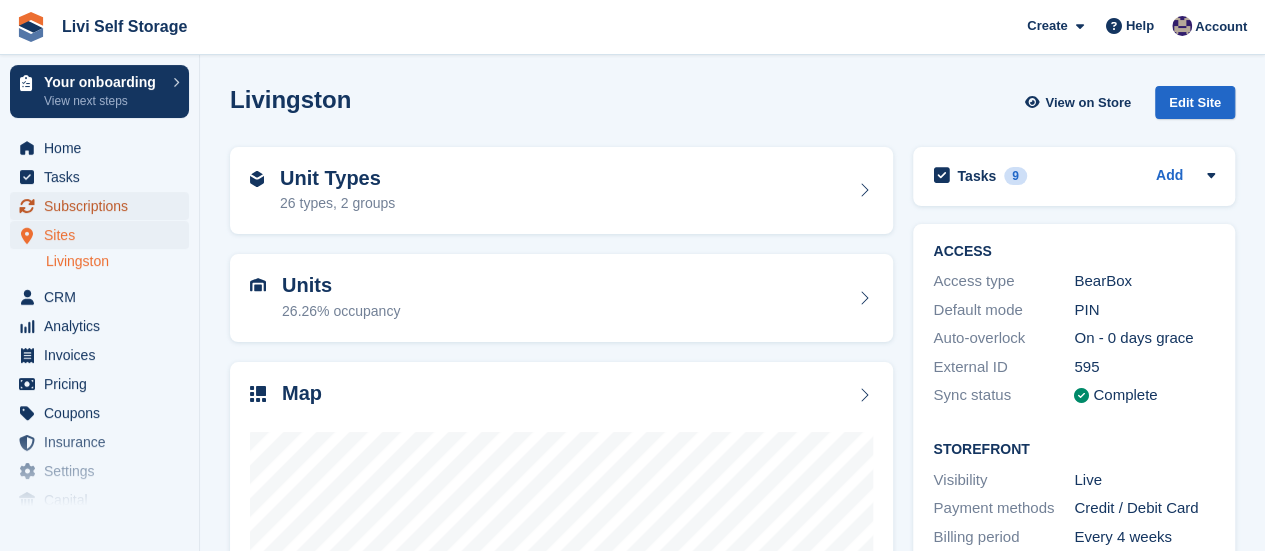 click on "Subscriptions" at bounding box center [104, 206] 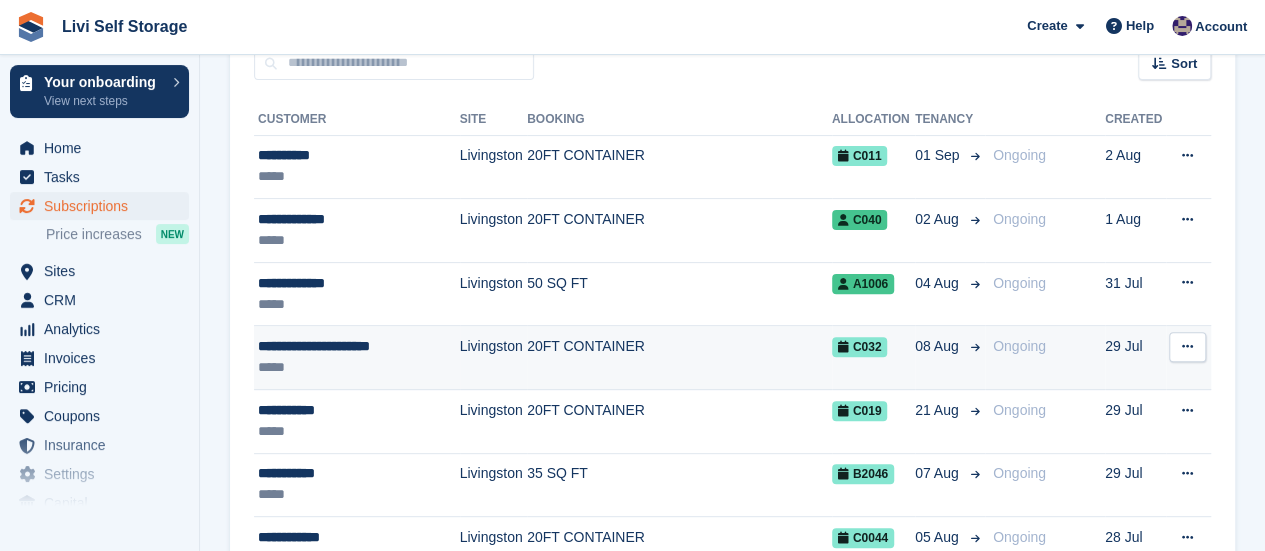 scroll, scrollTop: 0, scrollLeft: 0, axis: both 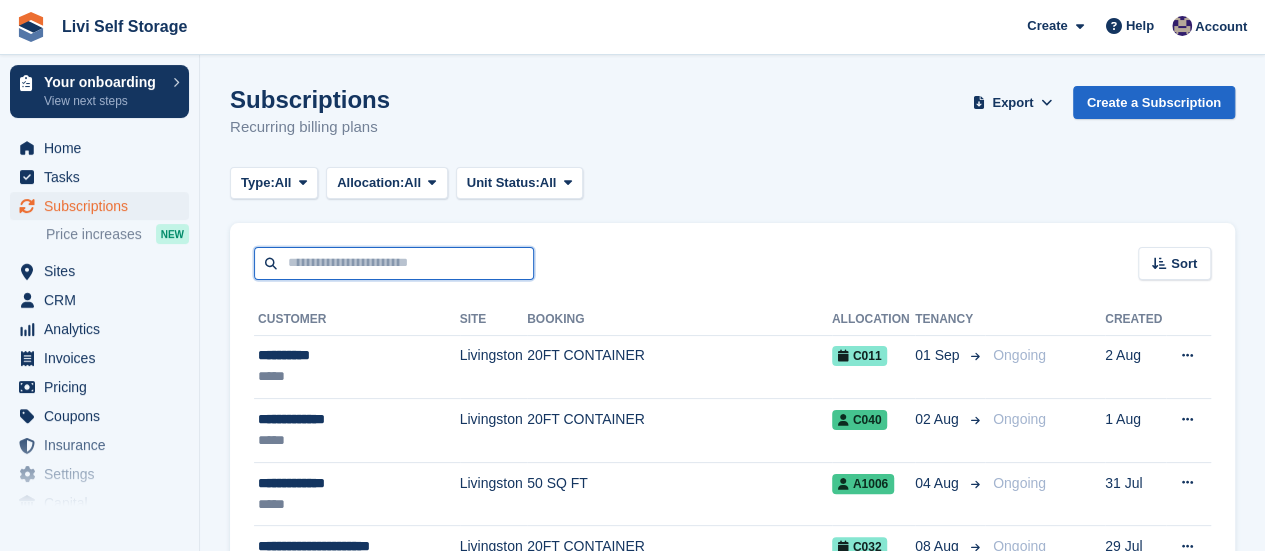 click at bounding box center [394, 263] 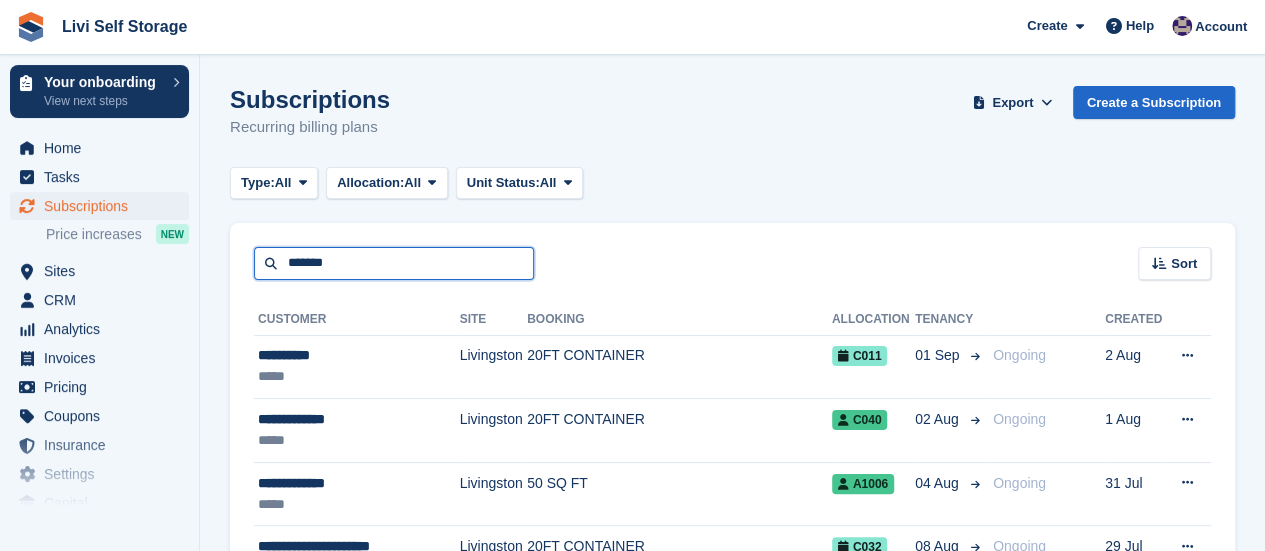 type on "******" 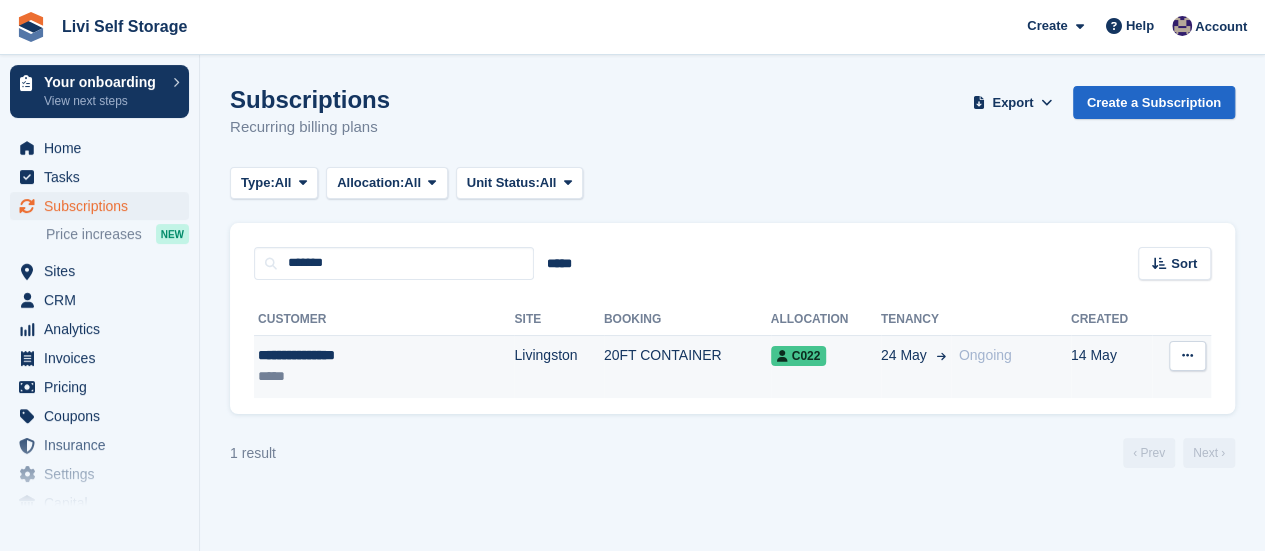 click on "**********" at bounding box center [348, 355] 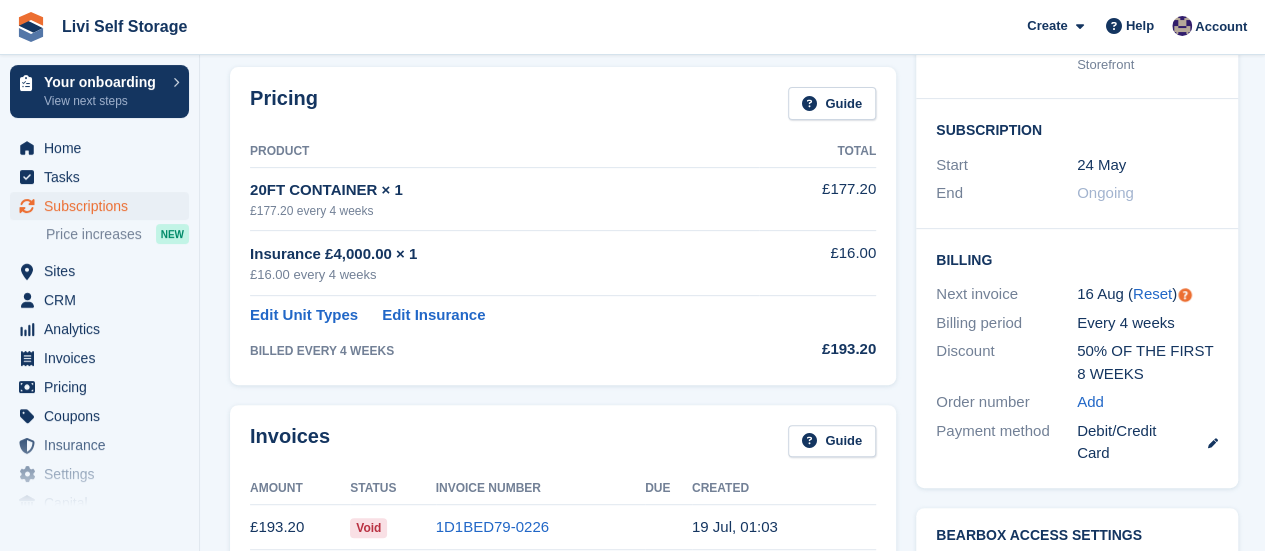 scroll, scrollTop: 400, scrollLeft: 0, axis: vertical 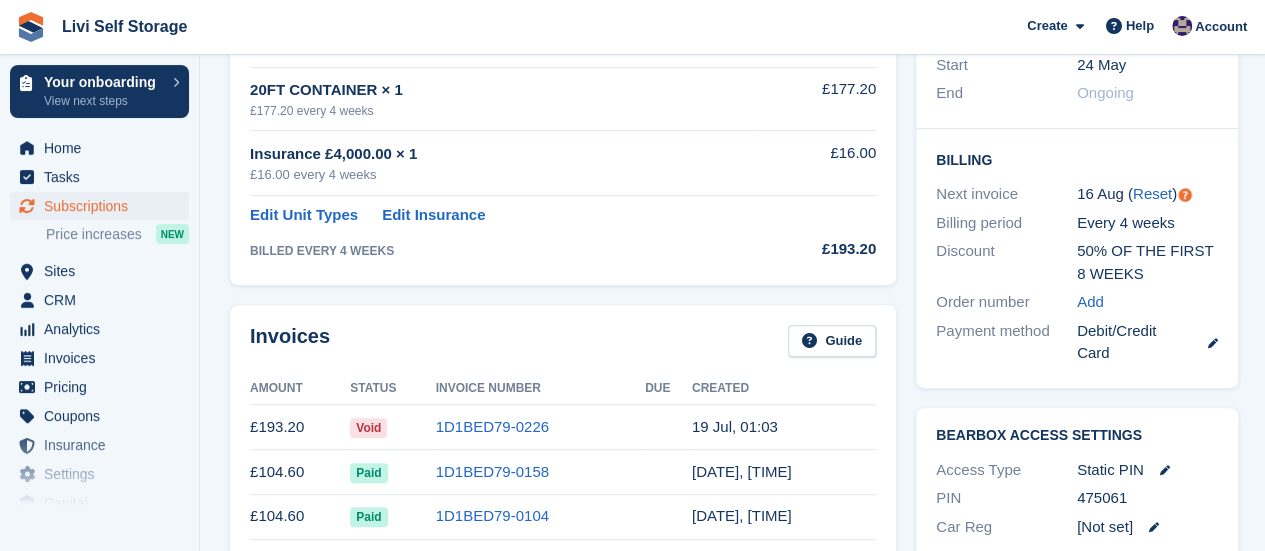 drag, startPoint x: 1077, startPoint y: 195, endPoint x: 1118, endPoint y: 195, distance: 41 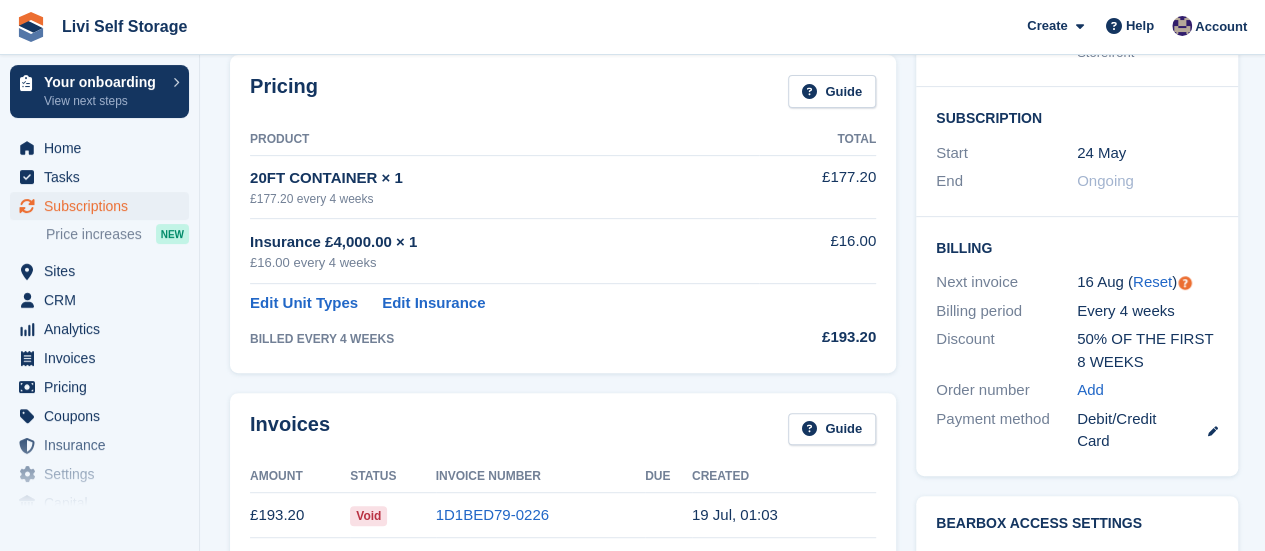 scroll, scrollTop: 300, scrollLeft: 0, axis: vertical 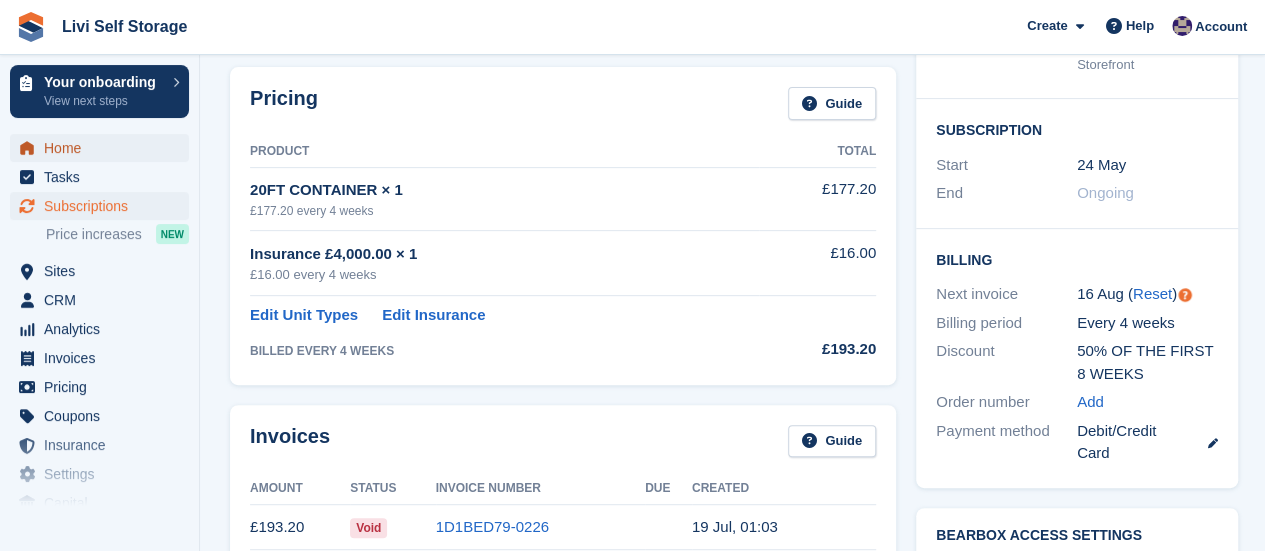 click on "Home" at bounding box center (104, 148) 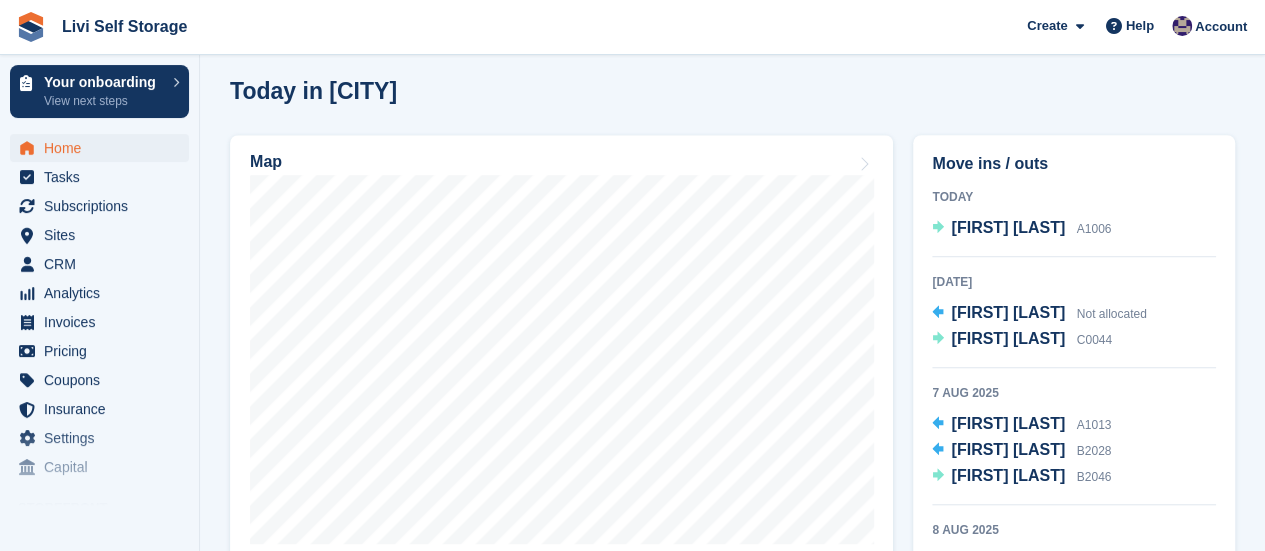 scroll, scrollTop: 598, scrollLeft: 0, axis: vertical 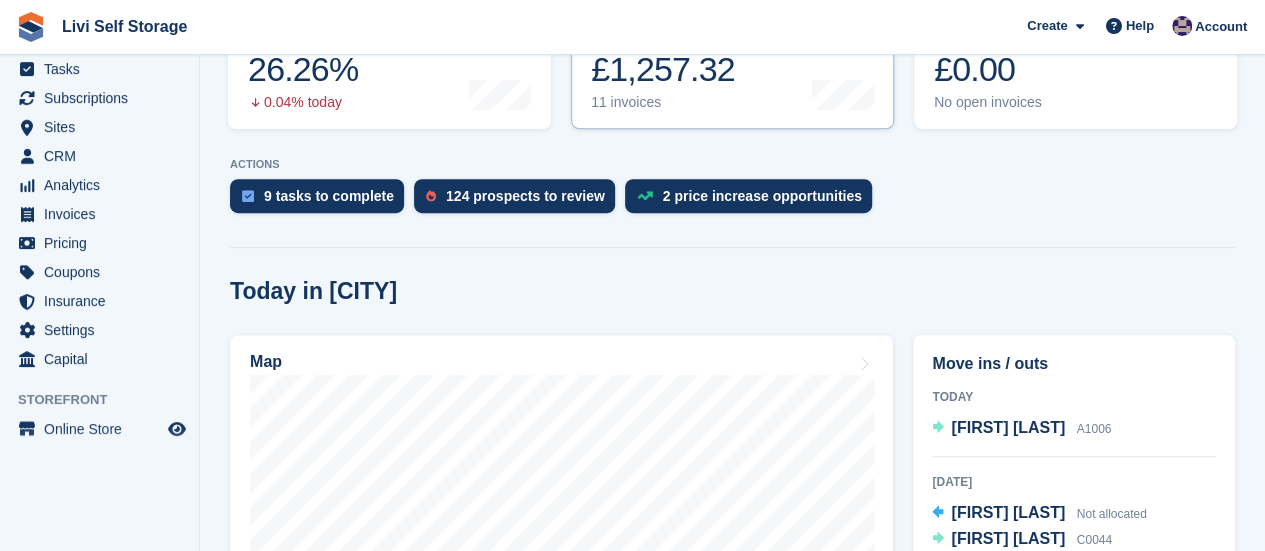 click on "11 invoices" at bounding box center [665, 102] 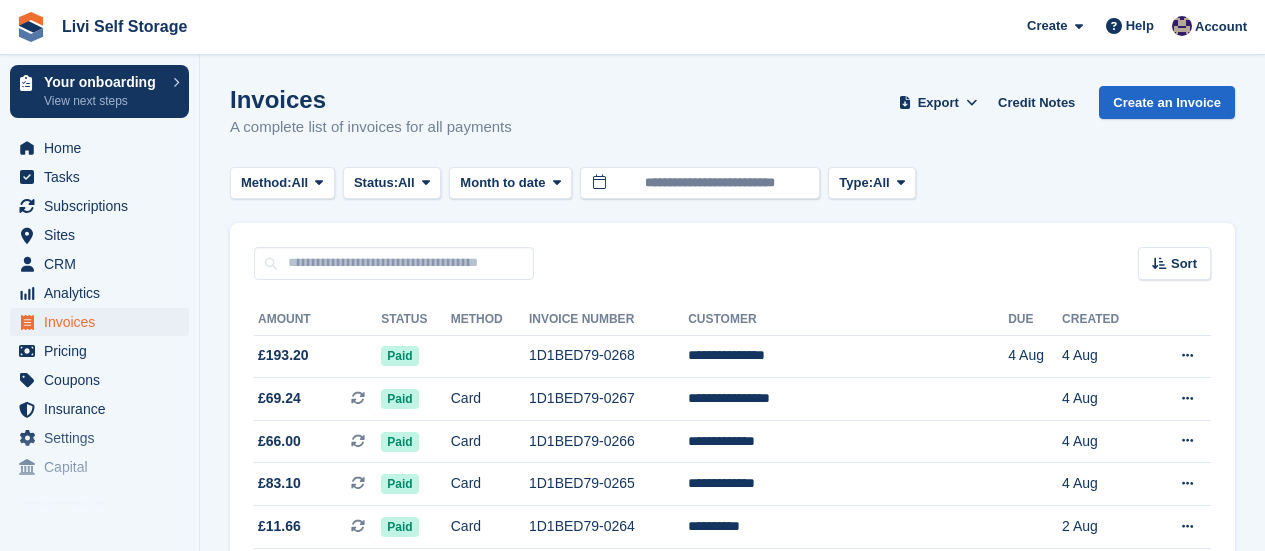 scroll, scrollTop: 0, scrollLeft: 0, axis: both 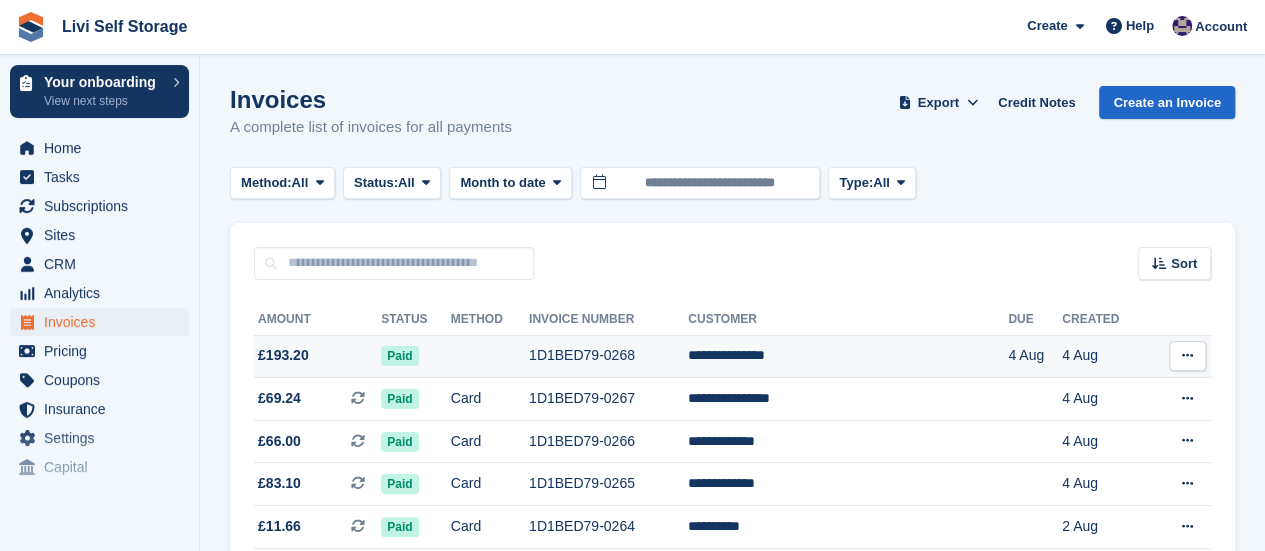 click on "Paid" at bounding box center [399, 356] 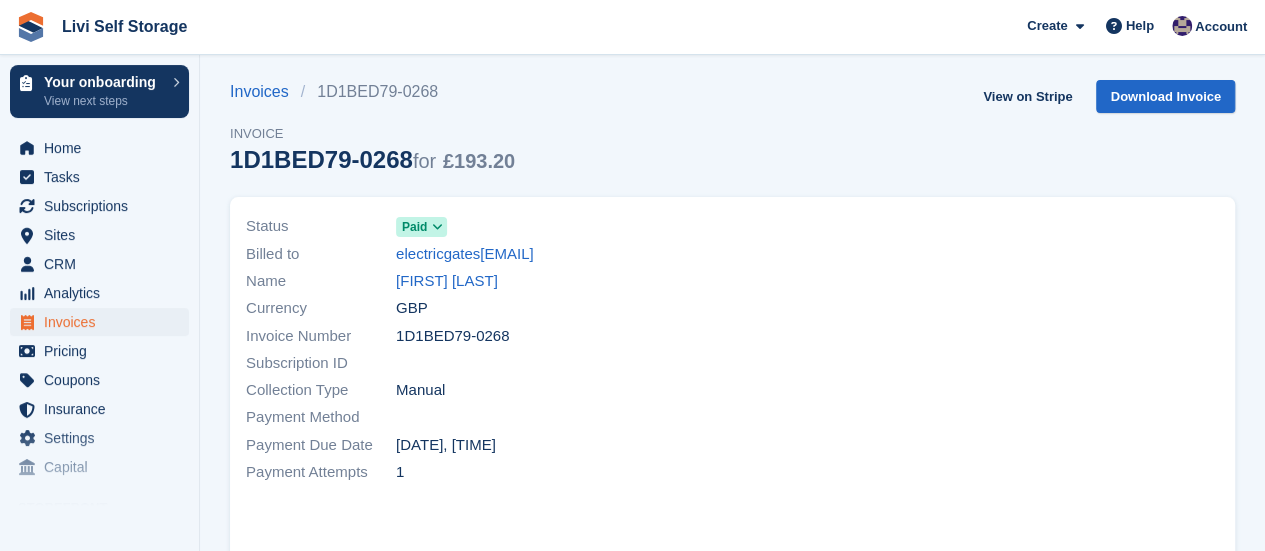 scroll, scrollTop: 0, scrollLeft: 0, axis: both 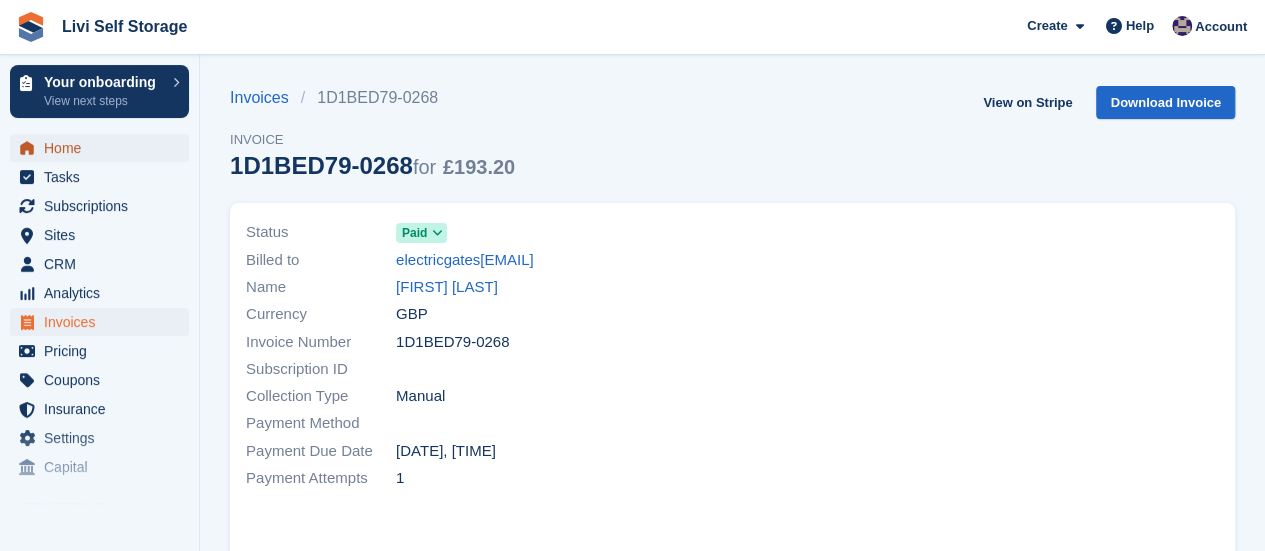 click on "Home" at bounding box center [104, 148] 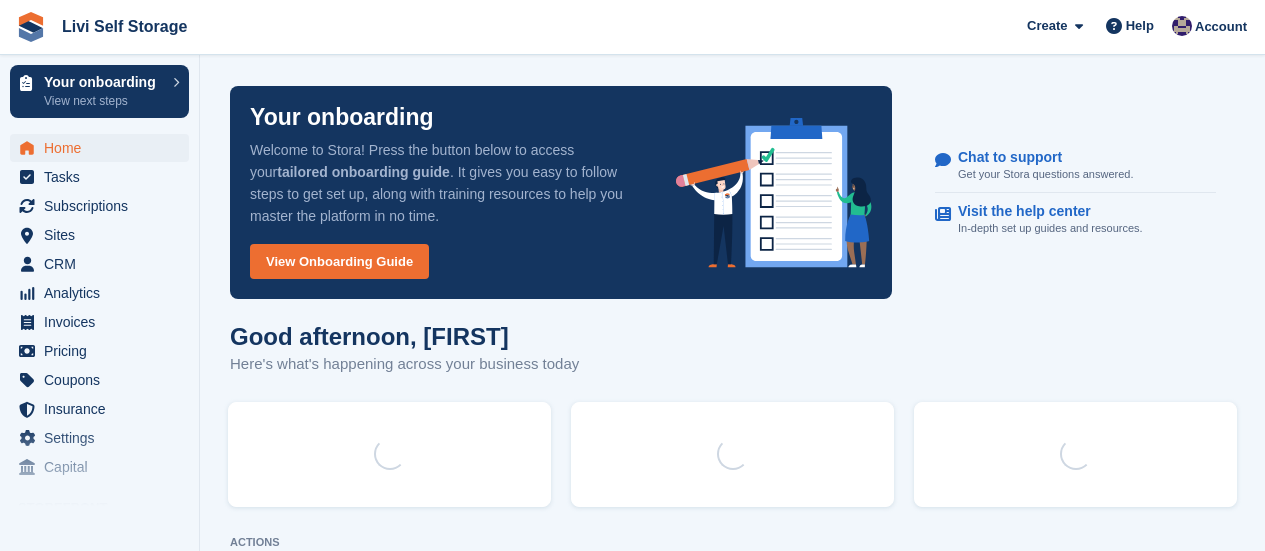scroll, scrollTop: 0, scrollLeft: 0, axis: both 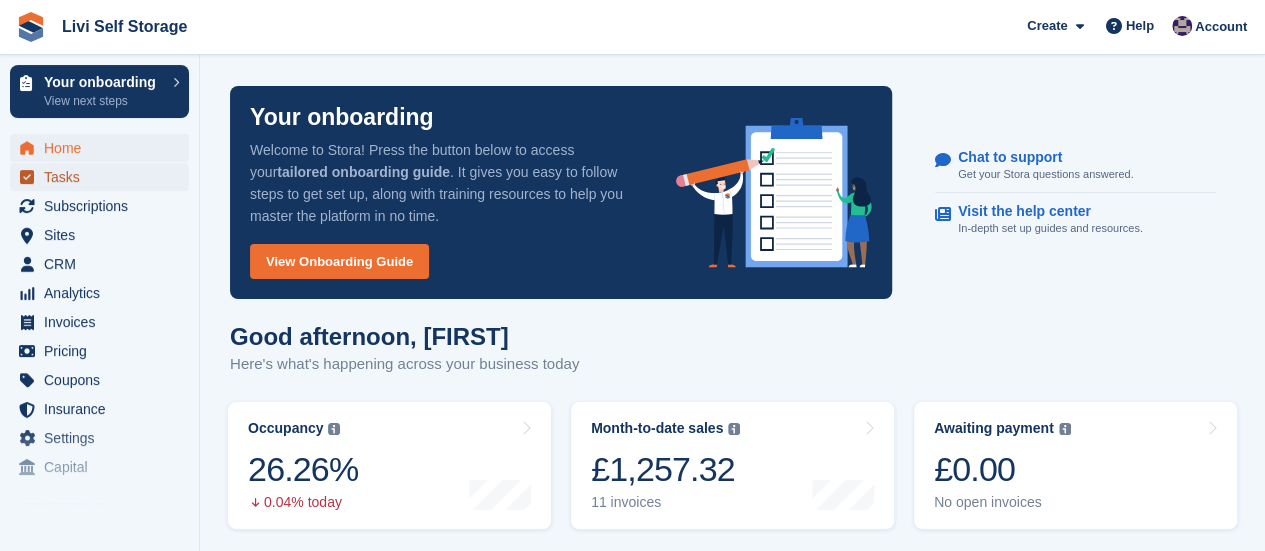 click on "Tasks" at bounding box center [104, 177] 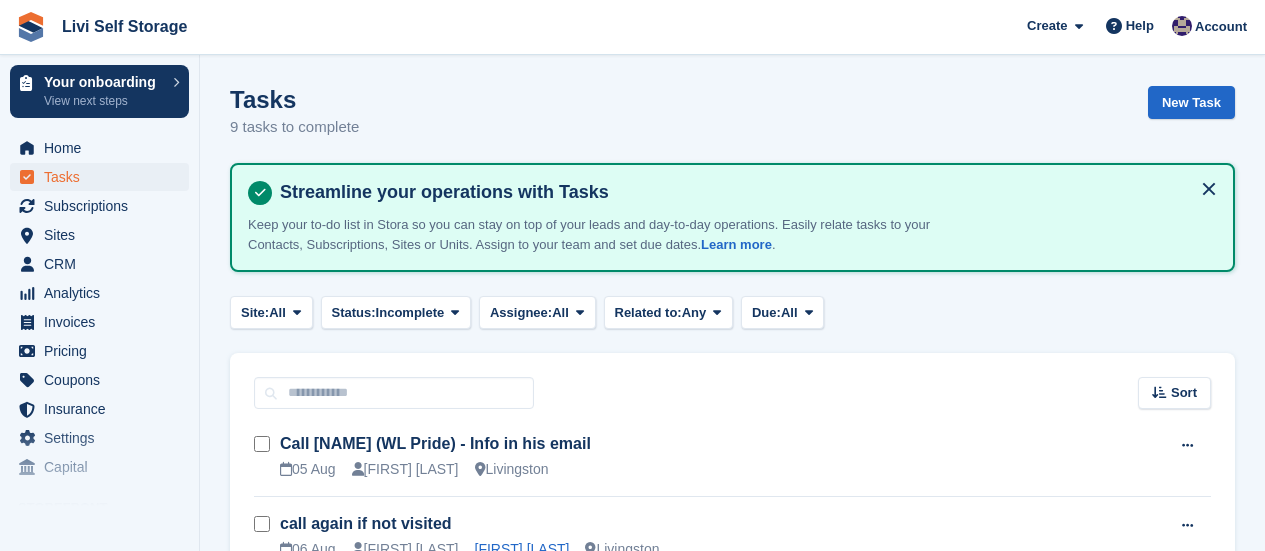 scroll, scrollTop: 0, scrollLeft: 0, axis: both 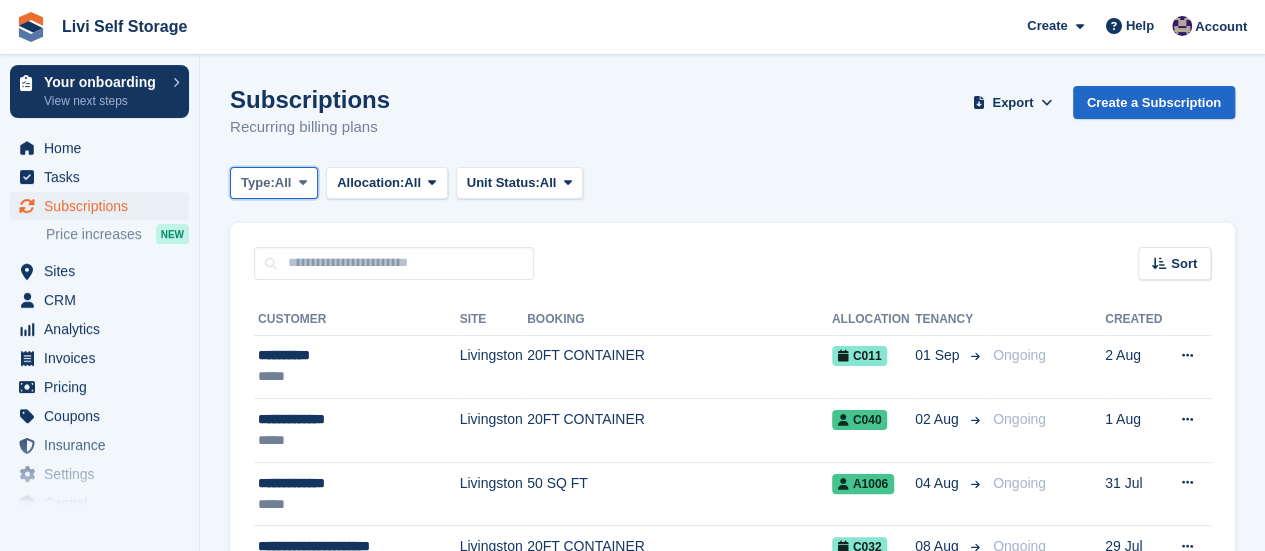 click at bounding box center [303, 182] 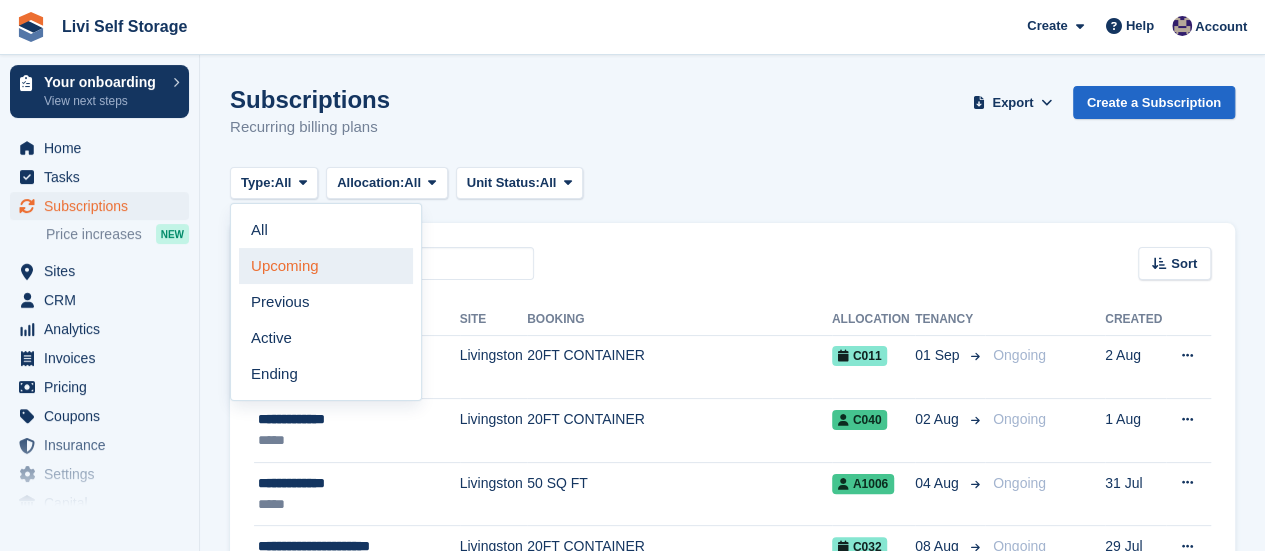 click on "Upcoming" at bounding box center (326, 266) 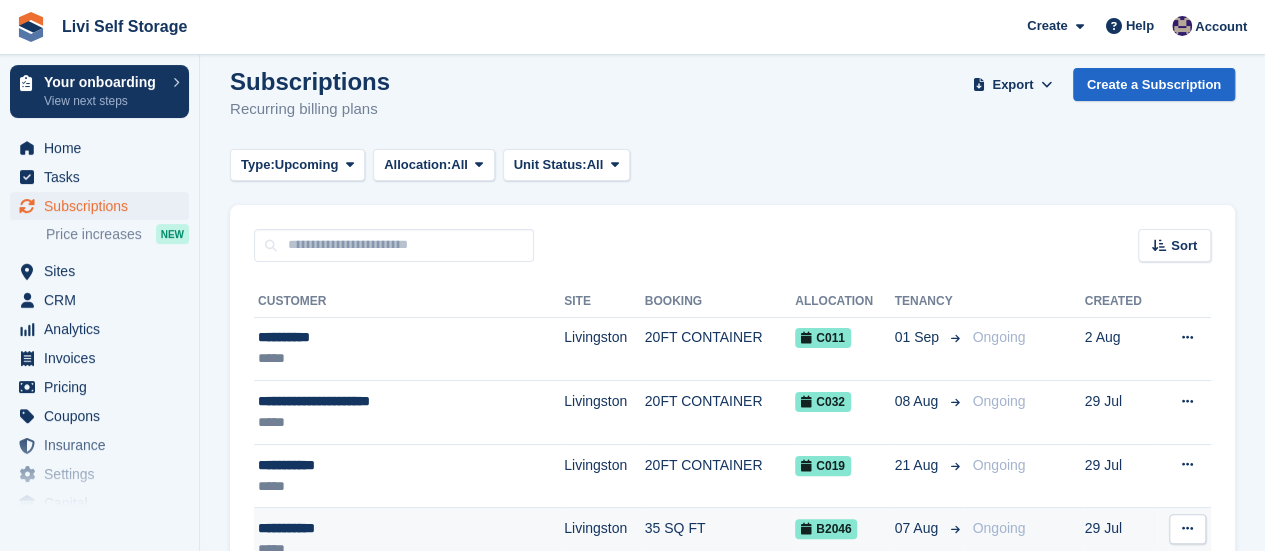 scroll, scrollTop: 0, scrollLeft: 0, axis: both 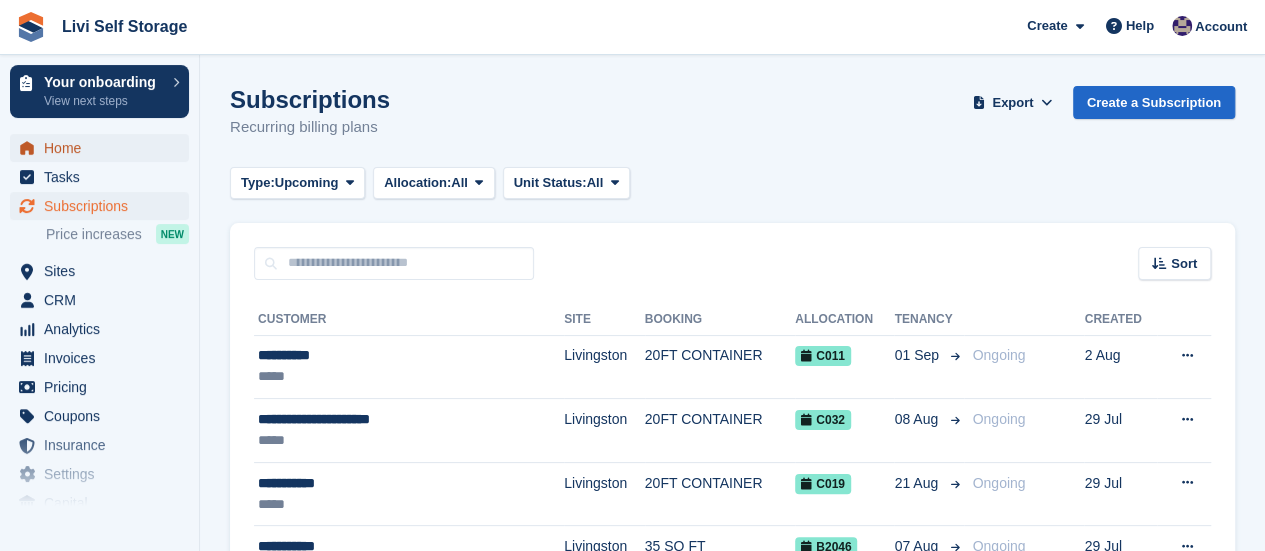 click on "Home" at bounding box center (104, 148) 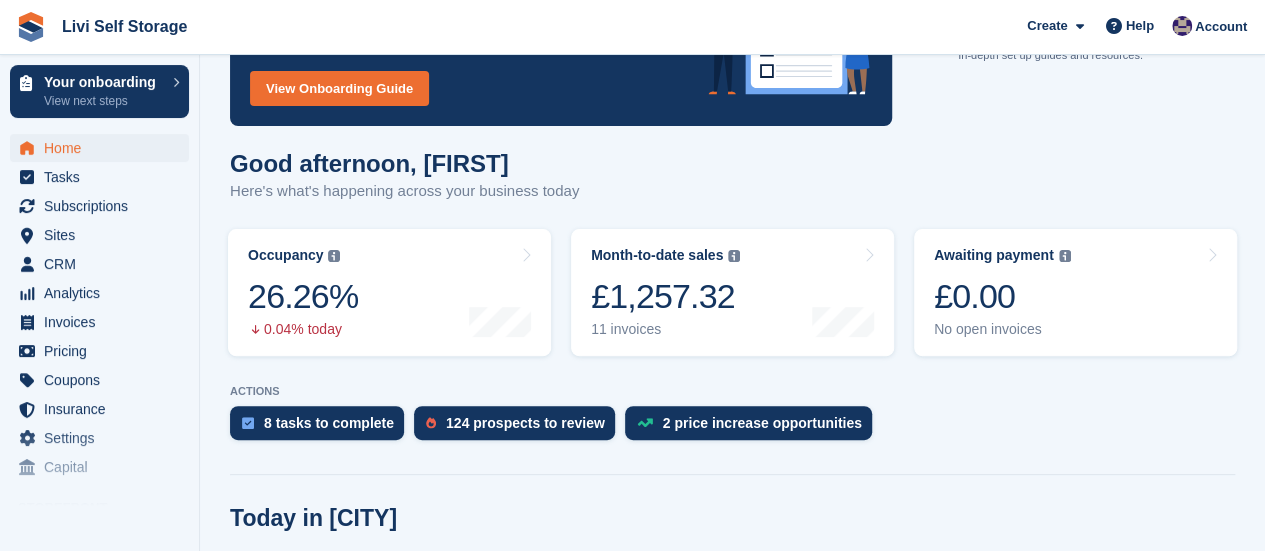scroll, scrollTop: 200, scrollLeft: 0, axis: vertical 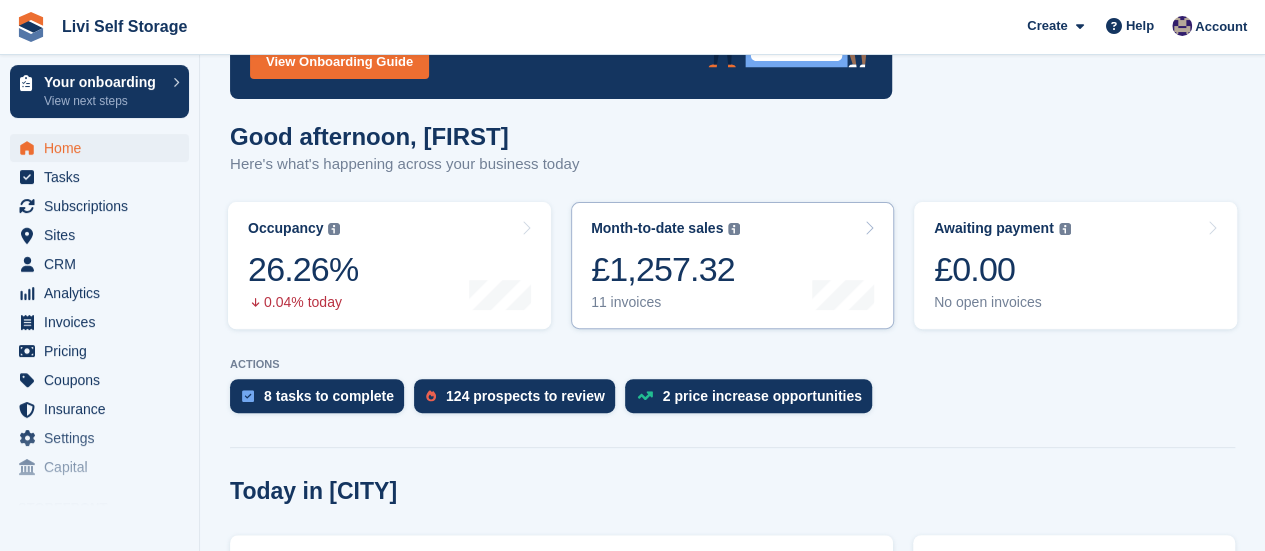 click on "11 invoices" at bounding box center [665, 302] 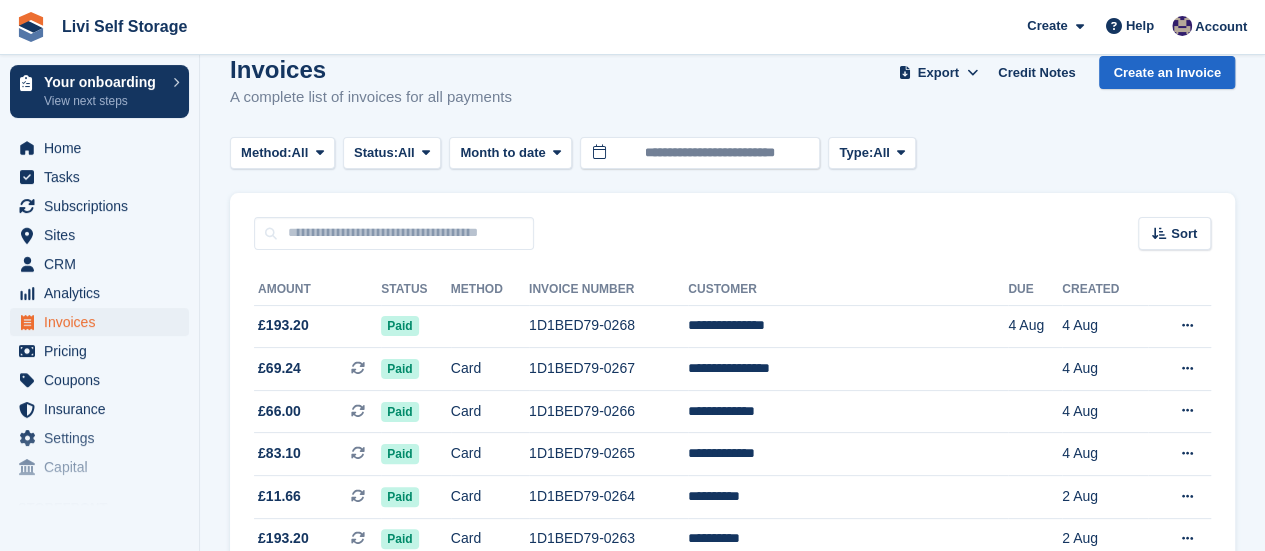 scroll, scrollTop: 0, scrollLeft: 0, axis: both 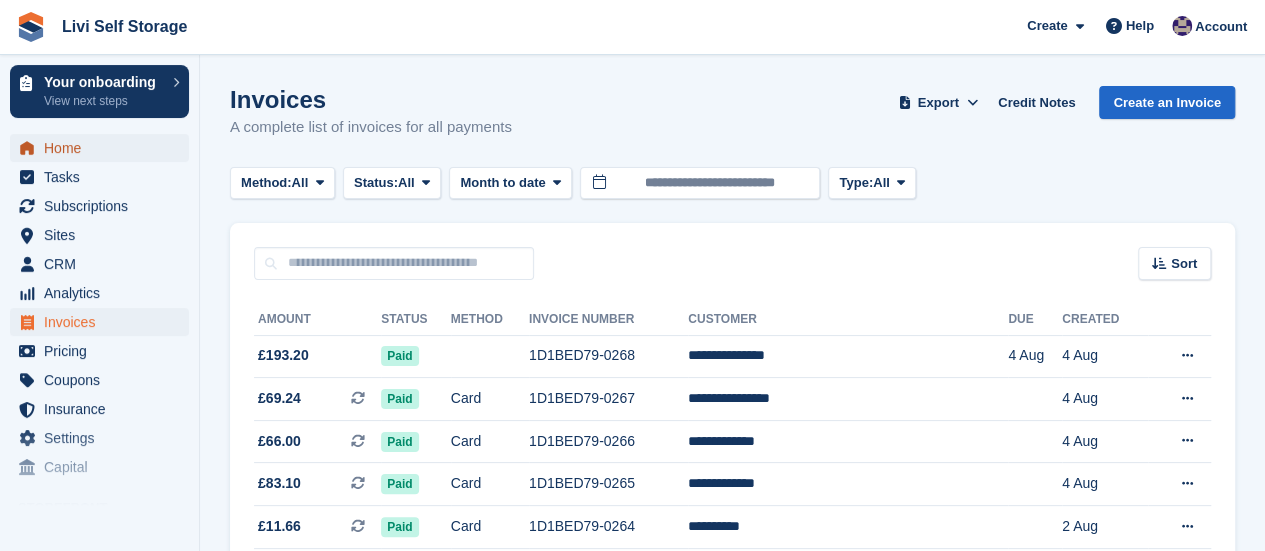click at bounding box center (27, 148) 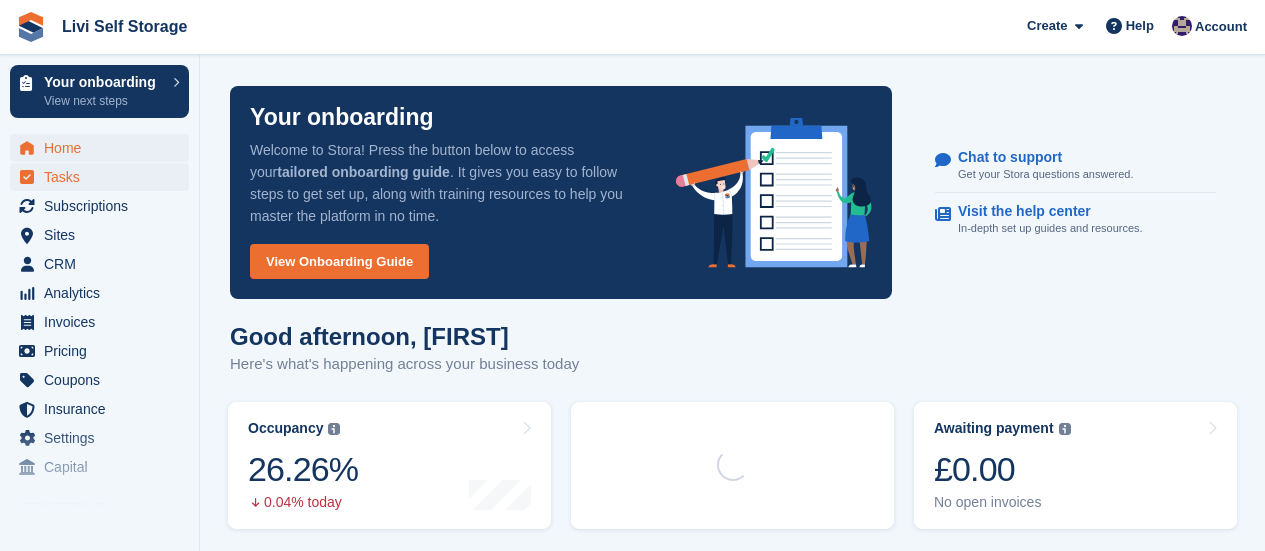 scroll, scrollTop: 0, scrollLeft: 0, axis: both 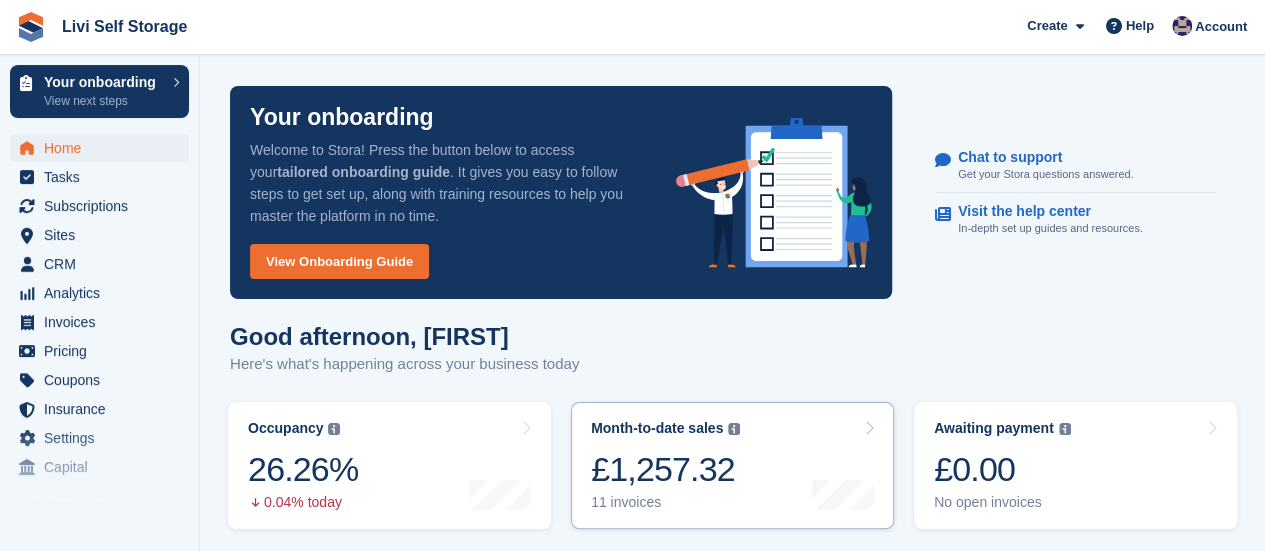 click on "11 invoices" at bounding box center [665, 502] 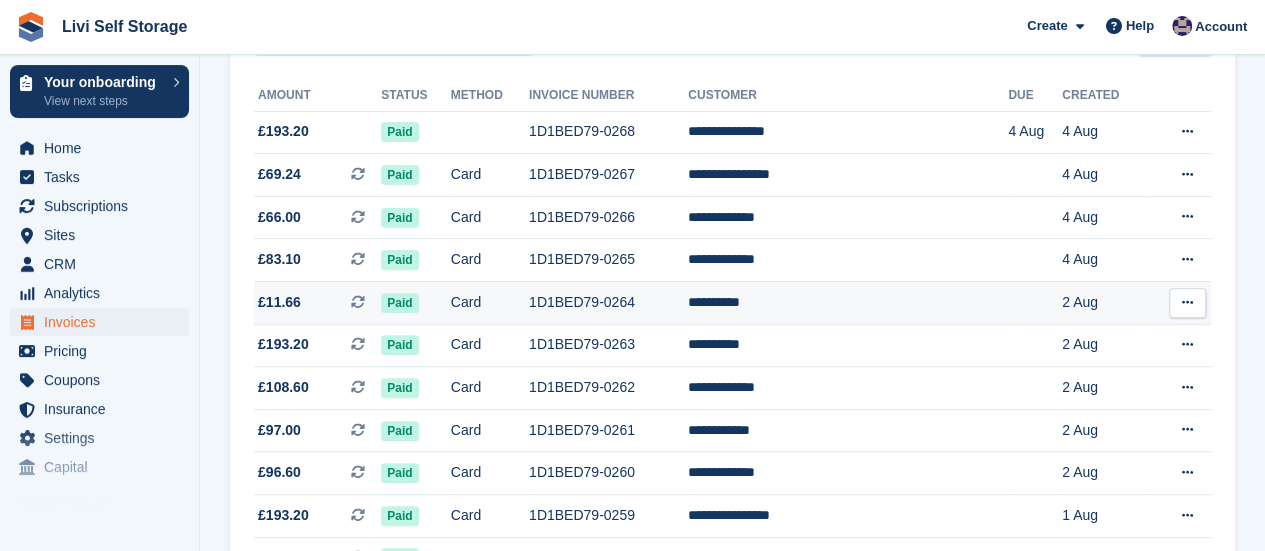 scroll, scrollTop: 255, scrollLeft: 0, axis: vertical 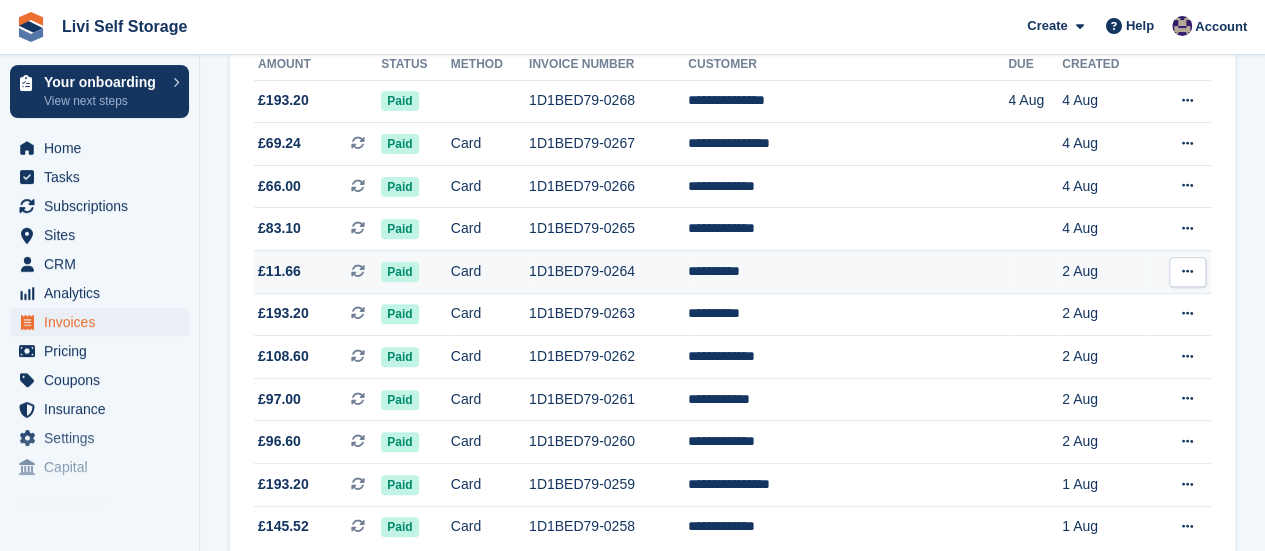 click on "£11.66" at bounding box center [279, 271] 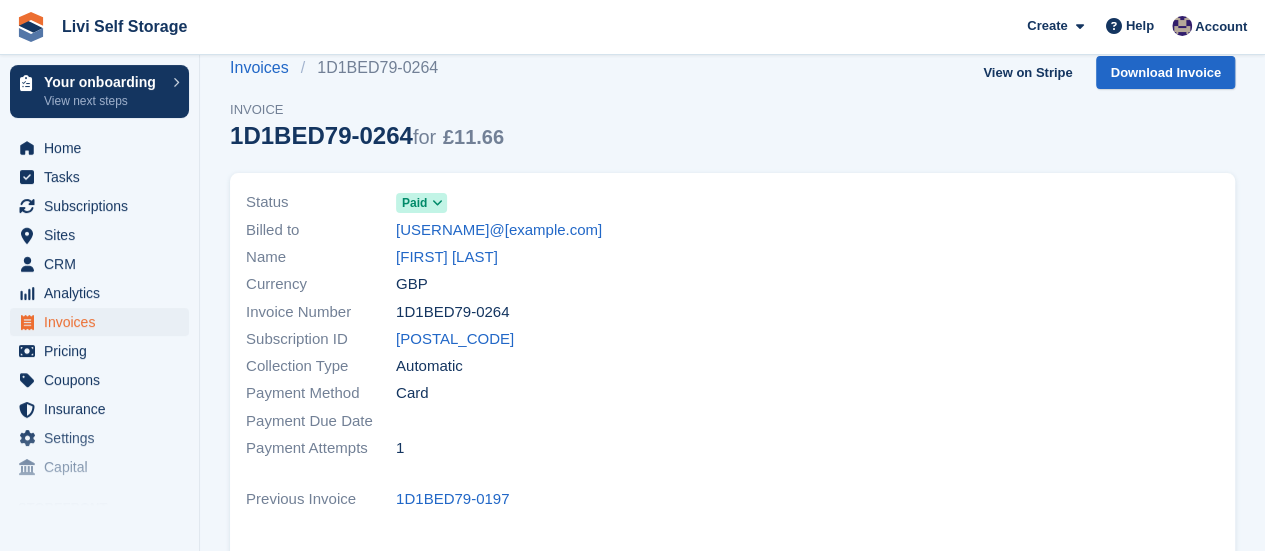 scroll, scrollTop: 0, scrollLeft: 0, axis: both 